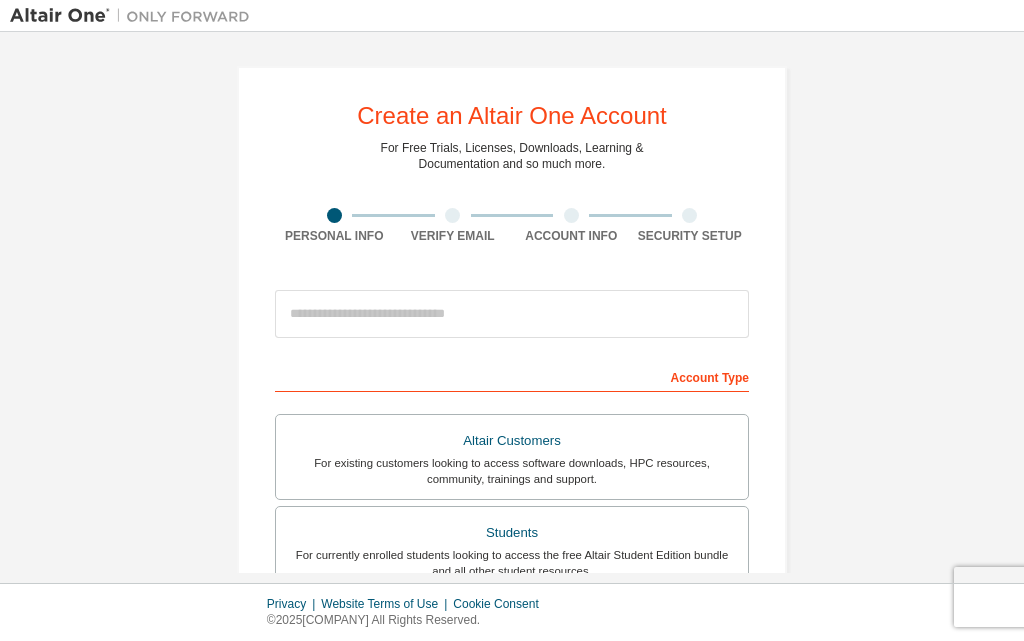 scroll, scrollTop: 0, scrollLeft: 0, axis: both 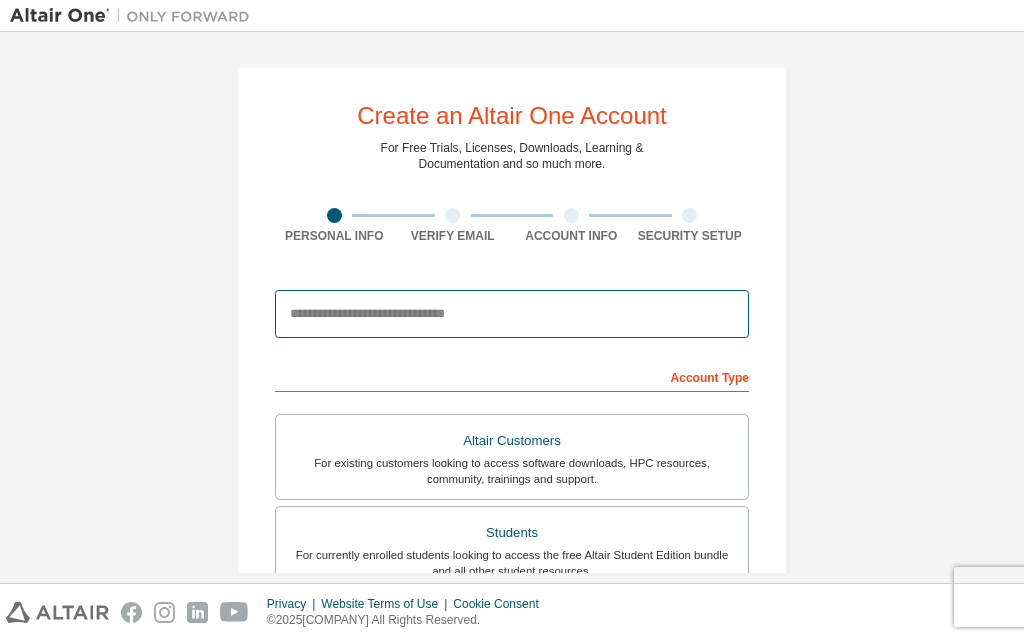 click at bounding box center (512, 314) 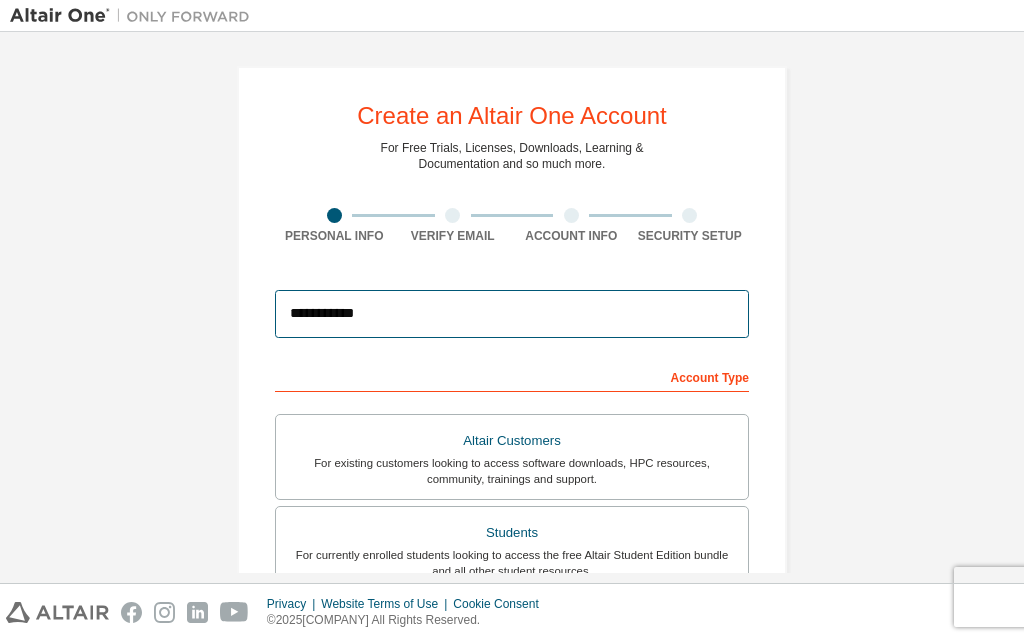 click on "**********" at bounding box center (512, 314) 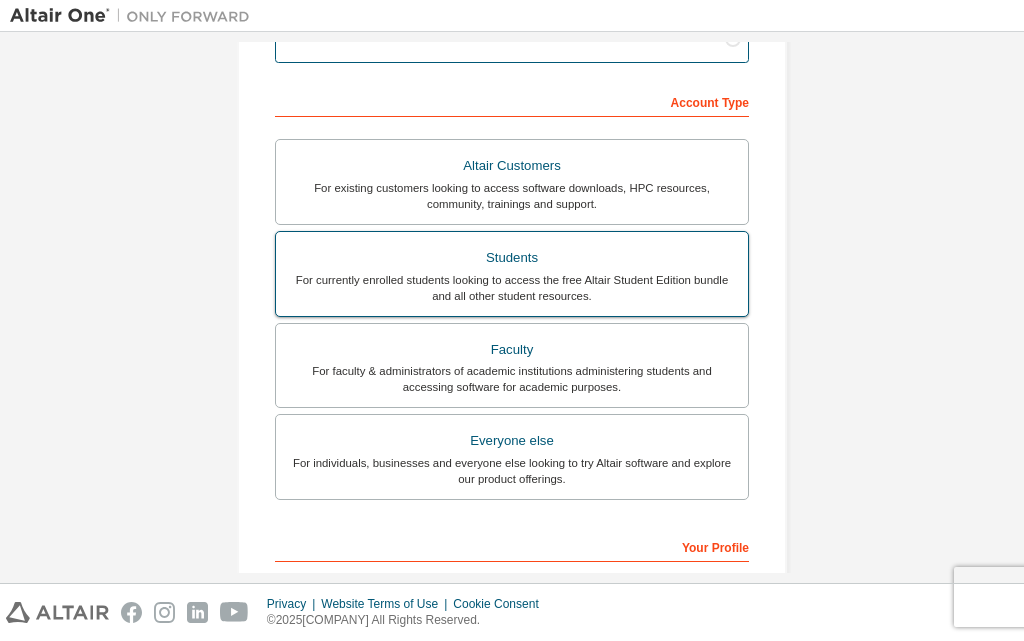 scroll, scrollTop: 228, scrollLeft: 0, axis: vertical 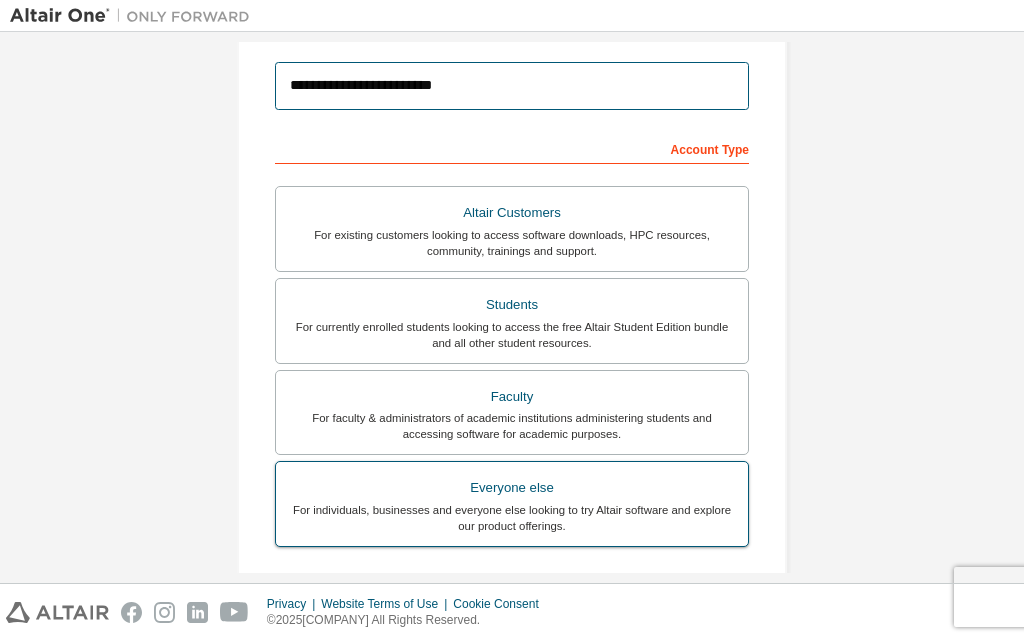type on "**********" 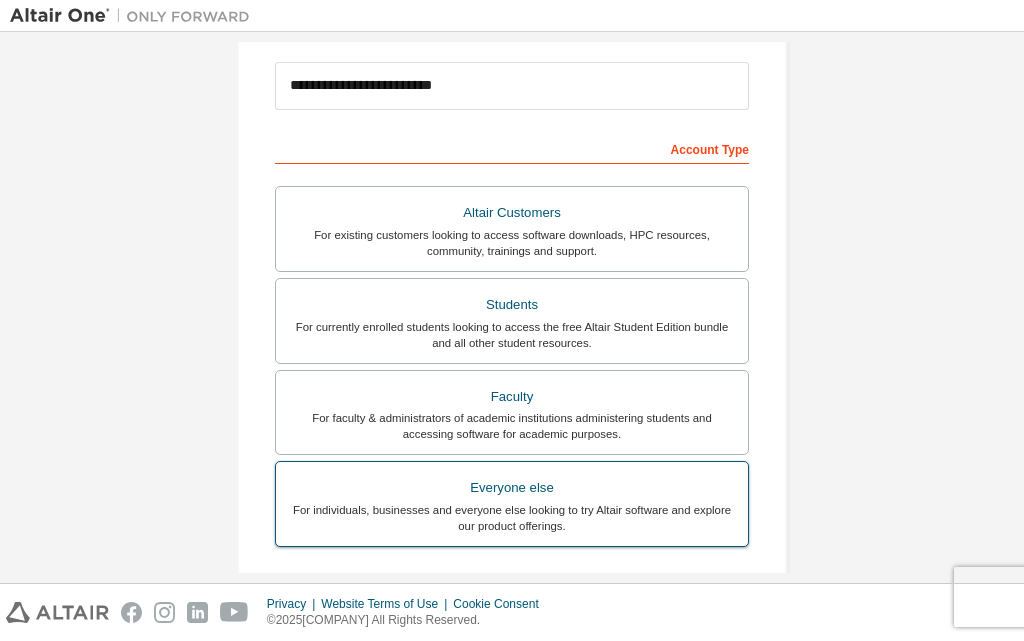 click on "Everyone else" at bounding box center (512, 488) 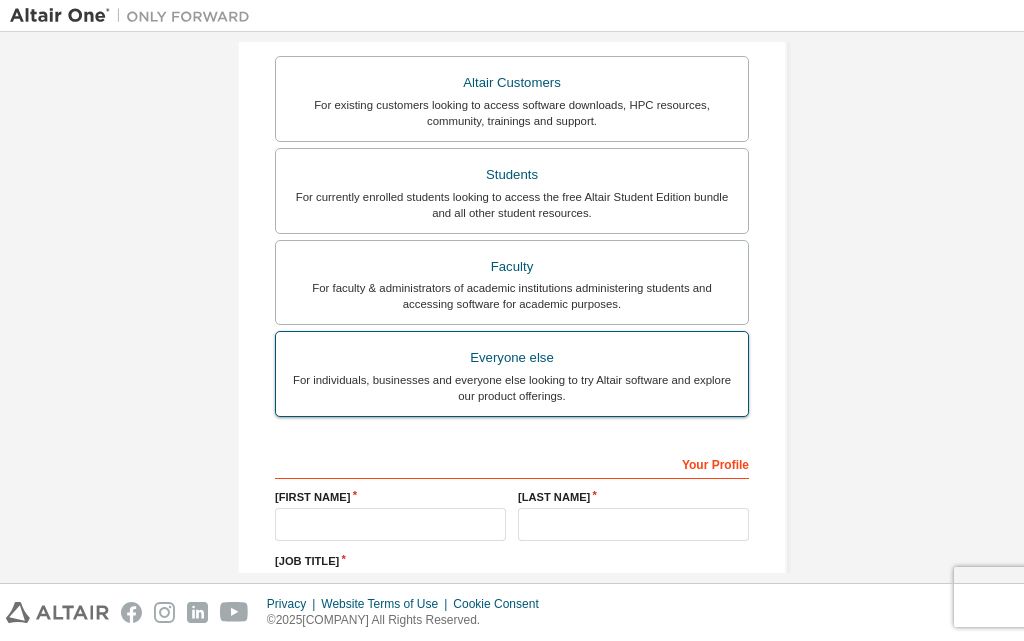 scroll, scrollTop: 528, scrollLeft: 0, axis: vertical 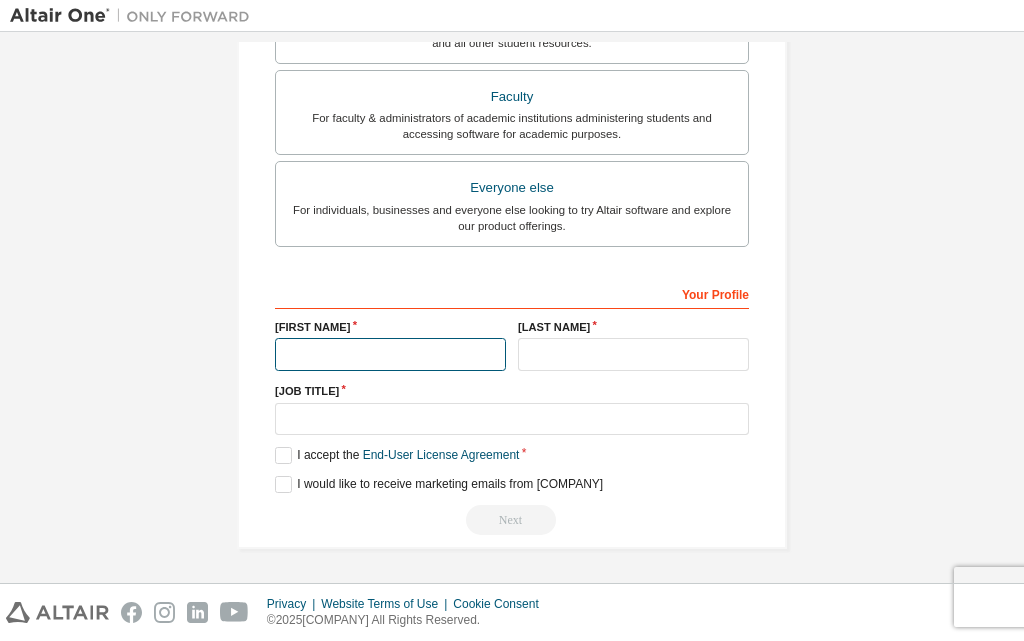 click at bounding box center [390, 354] 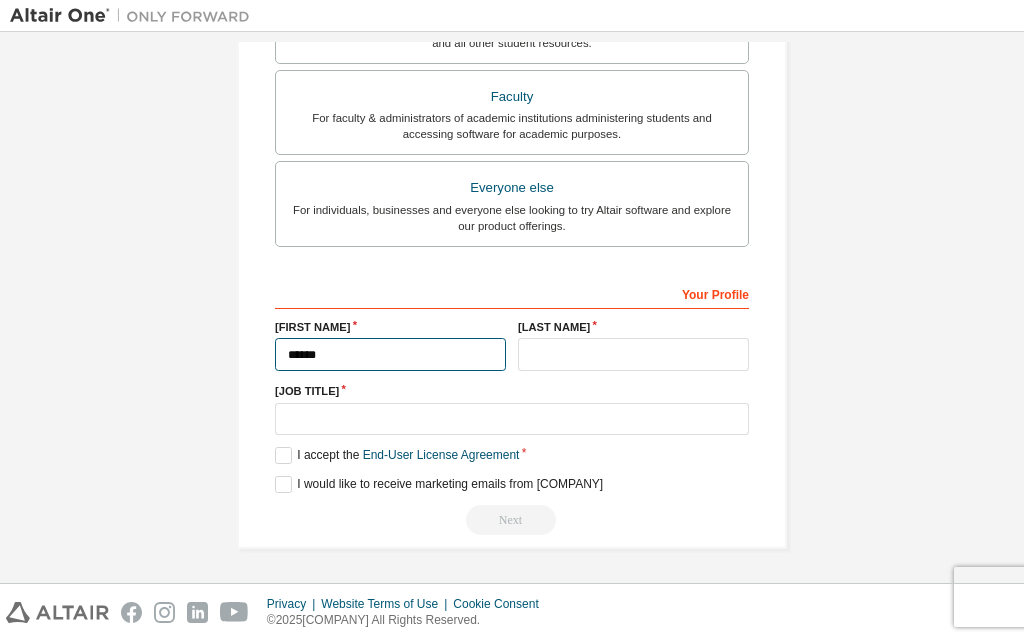 type on "******" 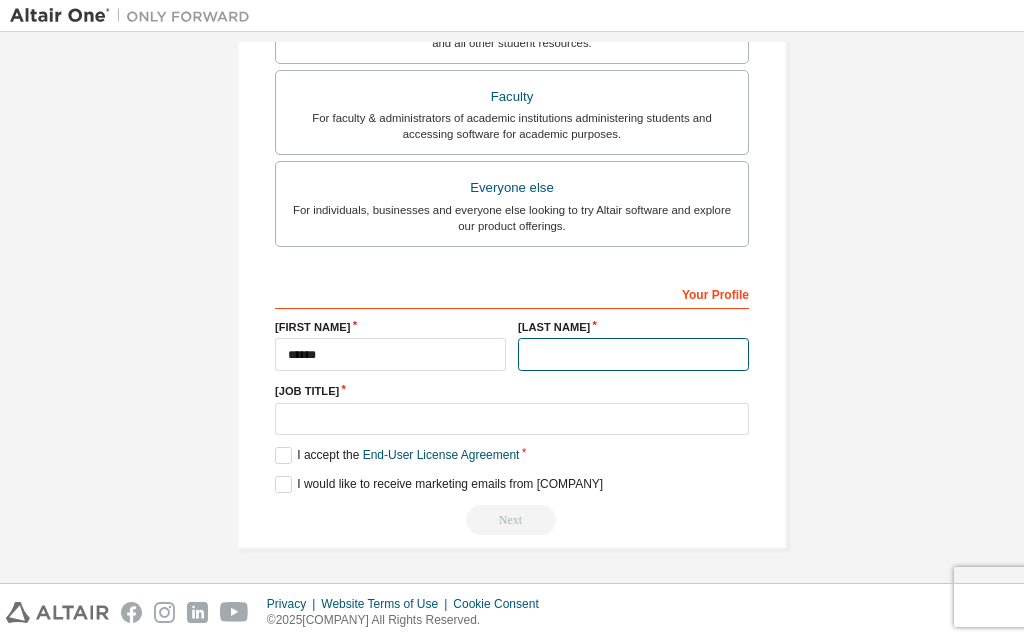 click at bounding box center (633, 354) 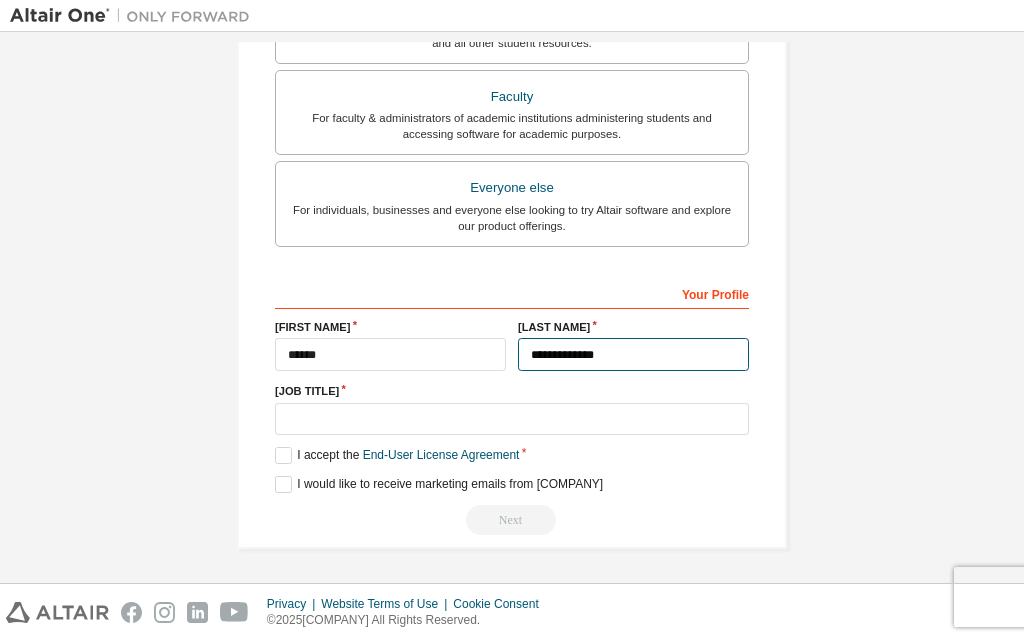 type on "**********" 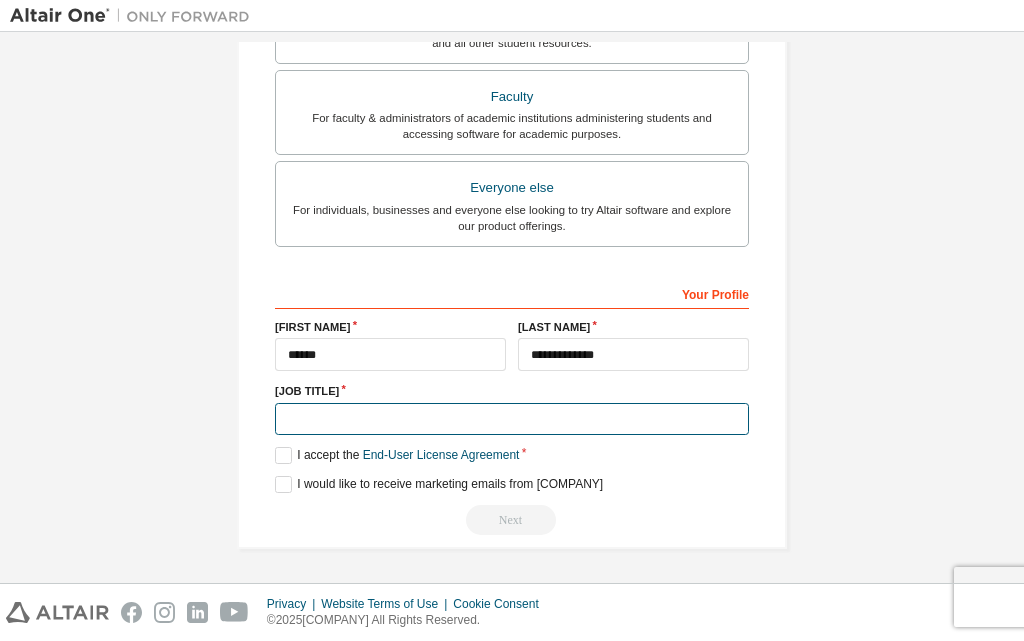 click at bounding box center (512, 419) 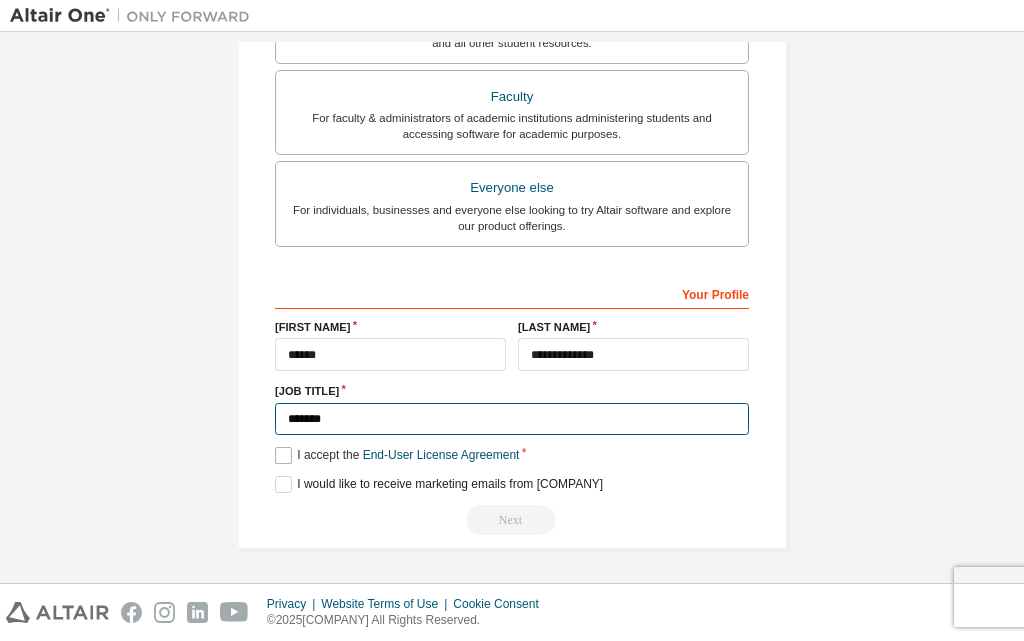 type on "*******" 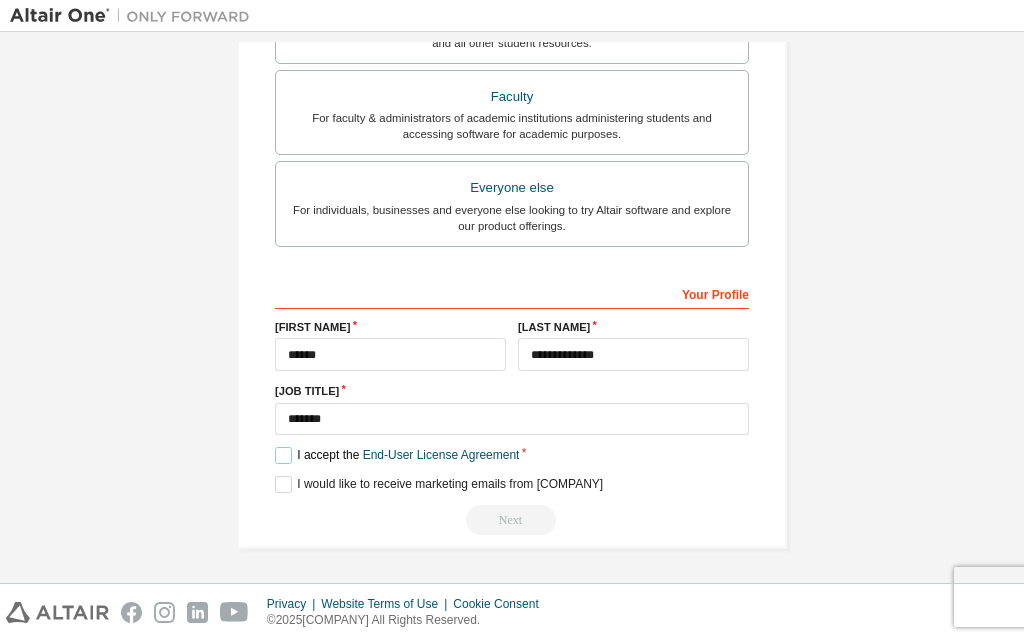 click on "I accept the    End-User License Agreement" at bounding box center (397, 455) 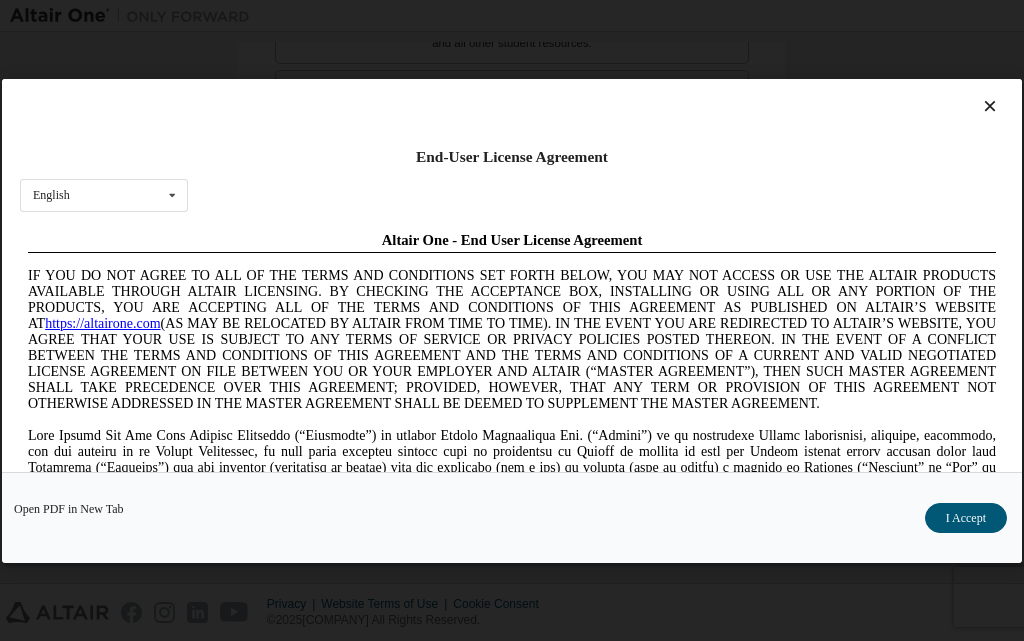 scroll, scrollTop: 0, scrollLeft: 0, axis: both 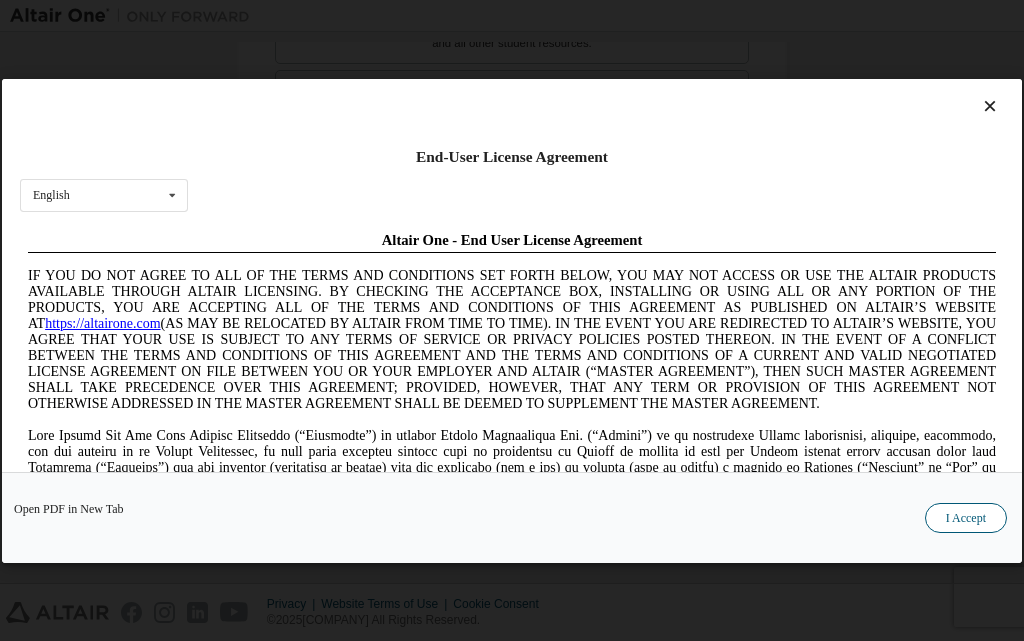 click on "I Accept" at bounding box center [966, 517] 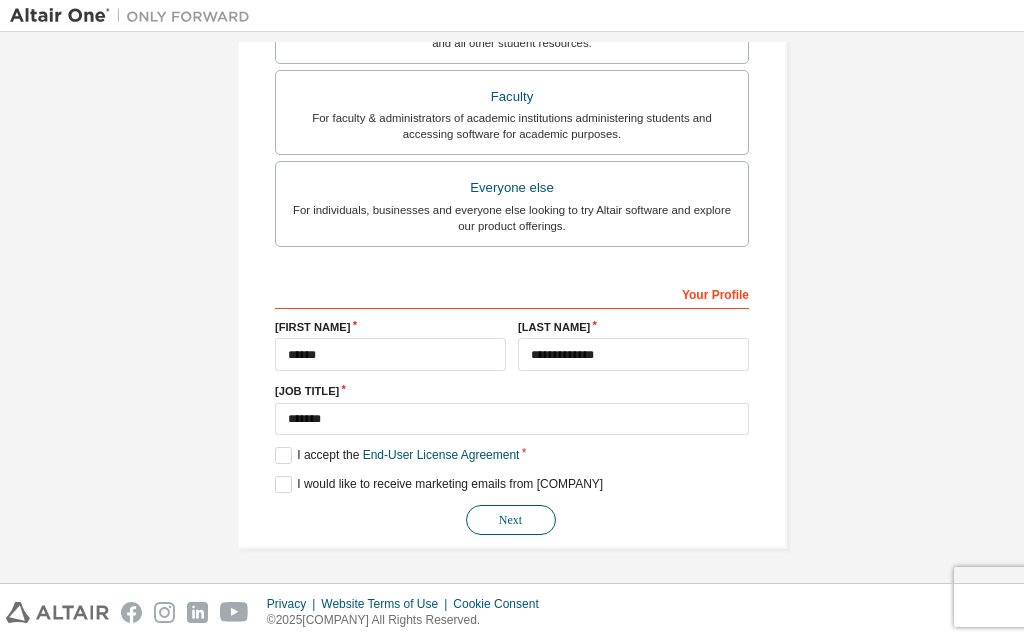 click on "Next" at bounding box center [511, 520] 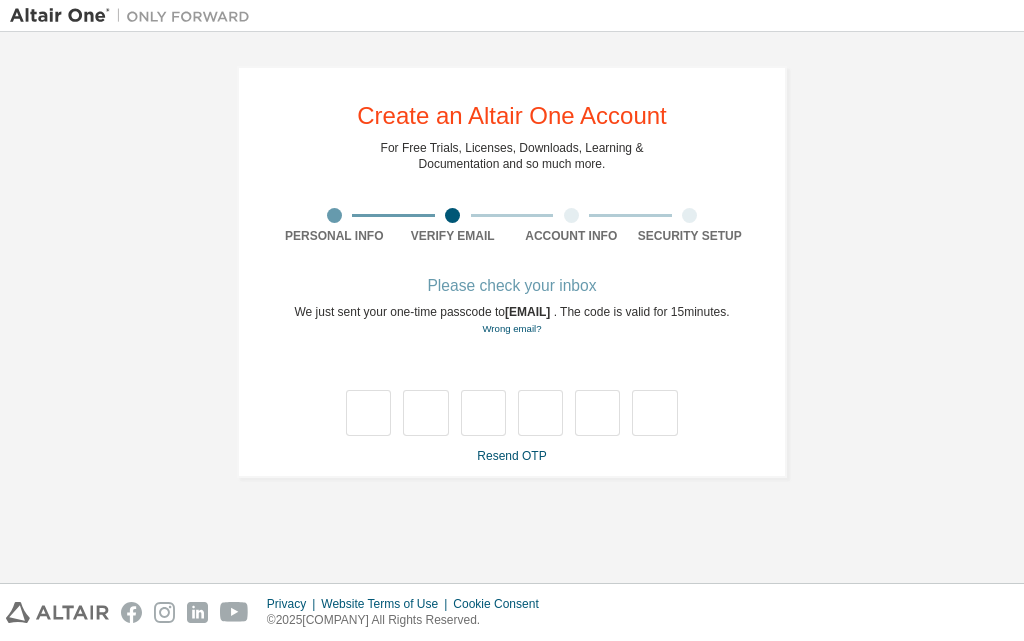 scroll, scrollTop: 0, scrollLeft: 0, axis: both 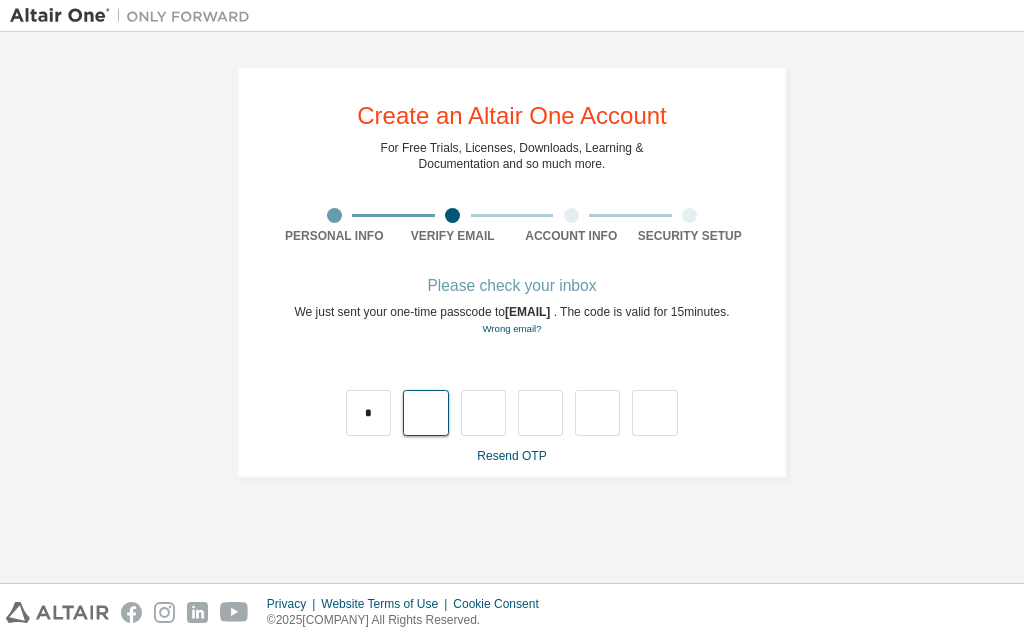 type on "*" 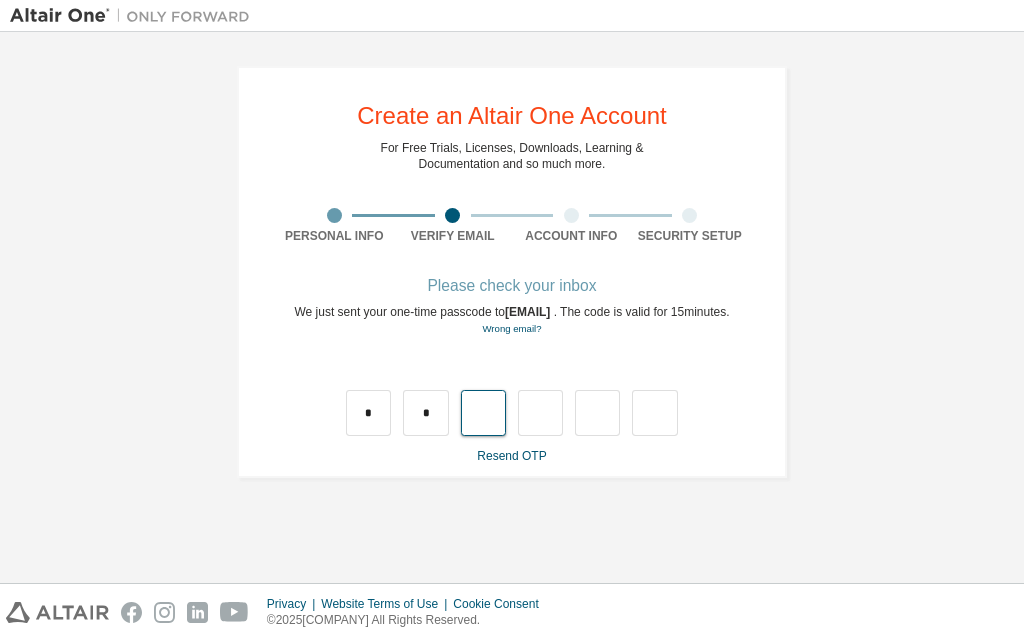 type on "*" 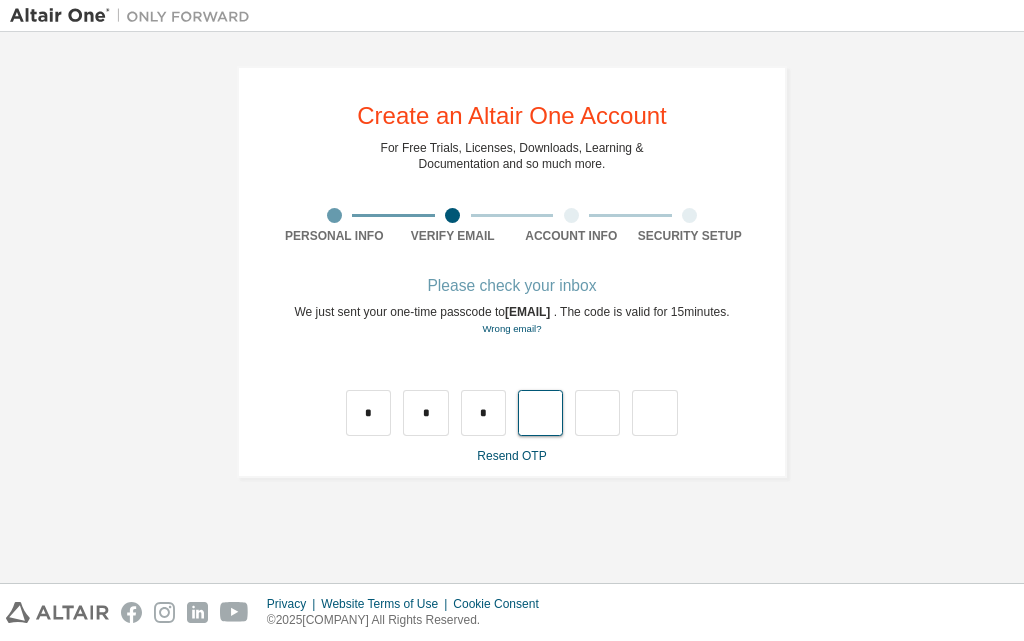 type on "*" 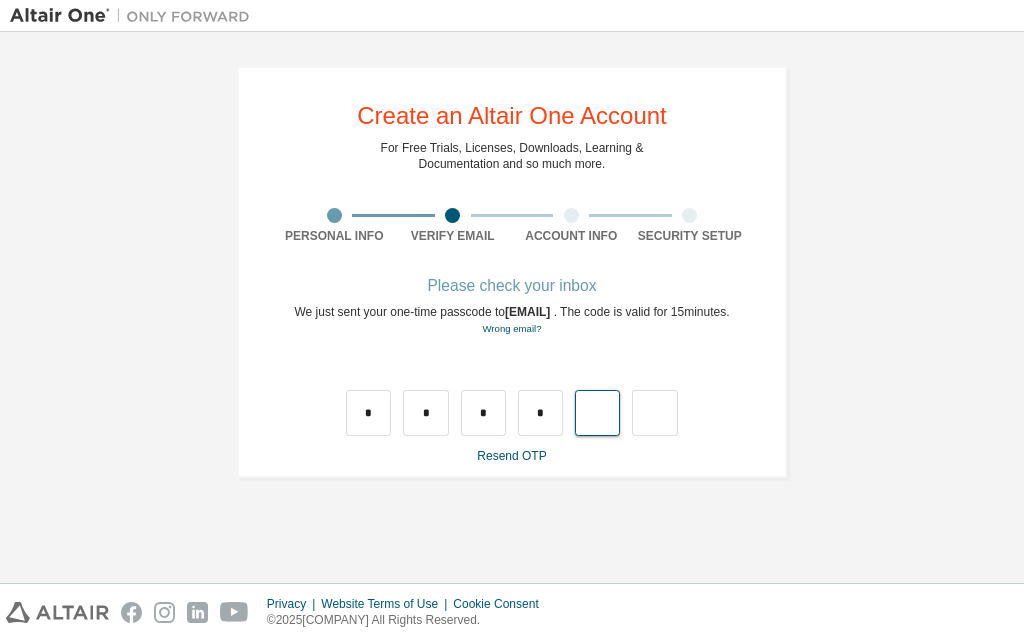 type on "*" 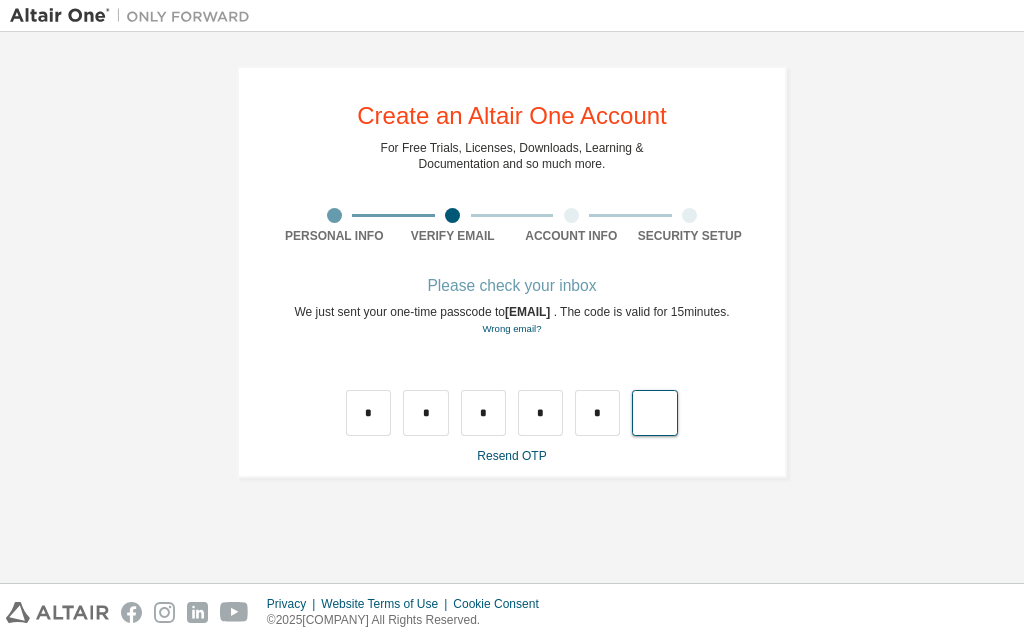 type on "*" 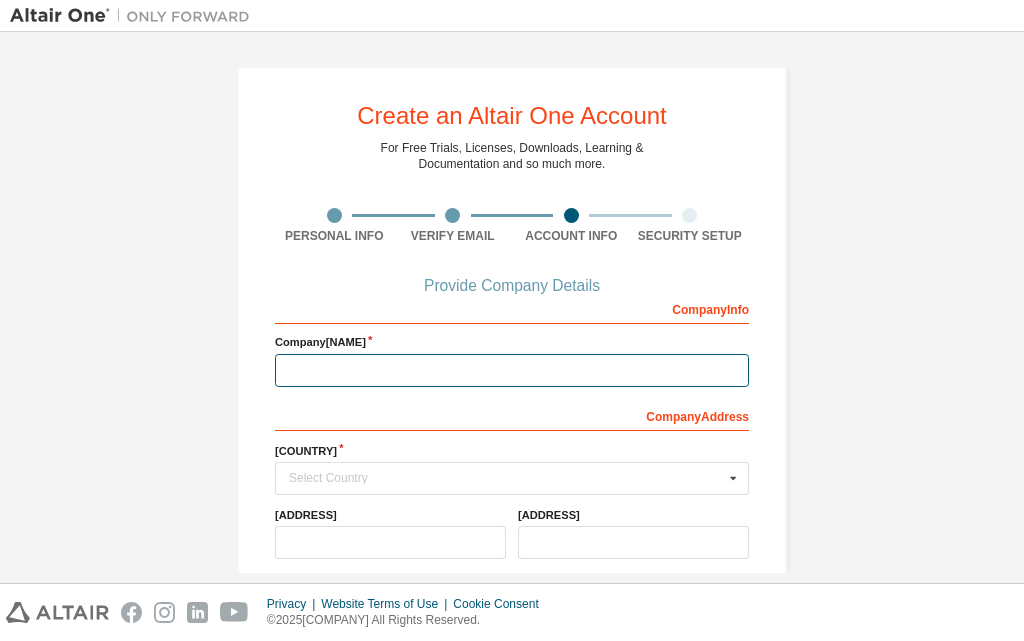 click at bounding box center [512, 370] 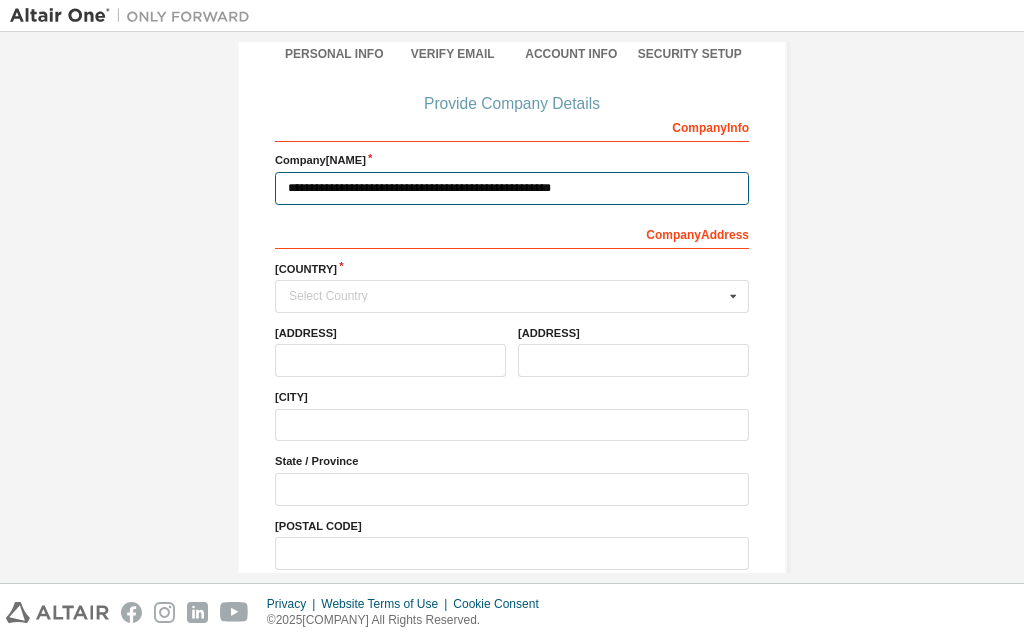 scroll, scrollTop: 200, scrollLeft: 0, axis: vertical 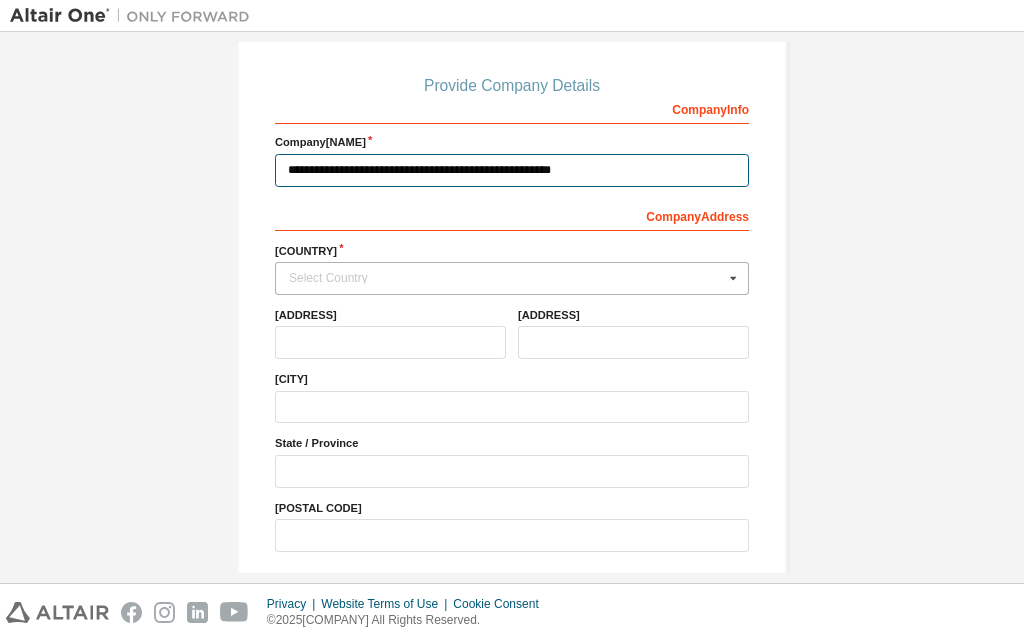 type on "**********" 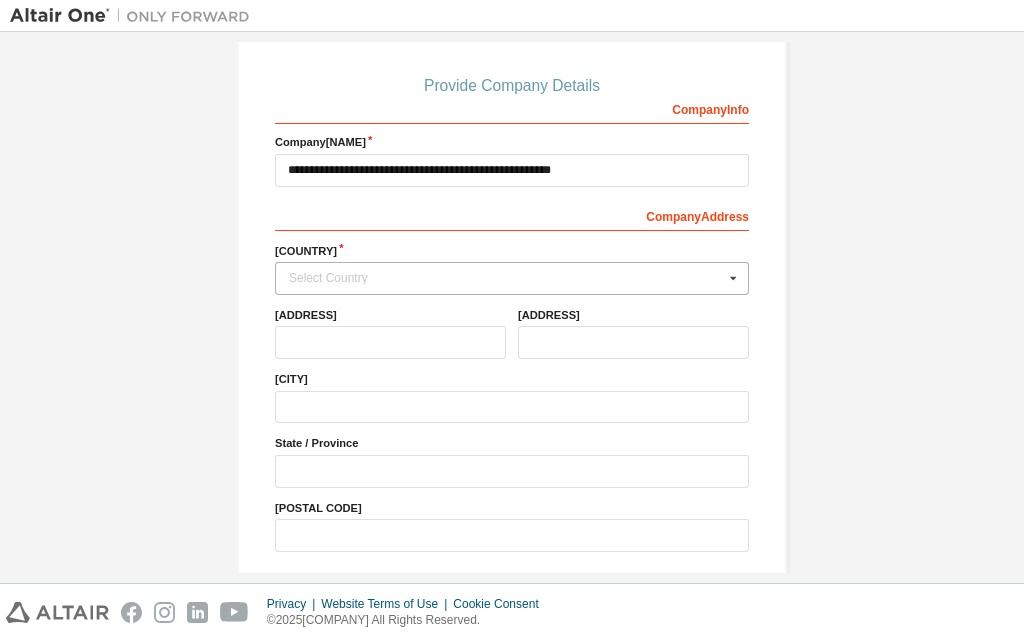 click on "Select Country" at bounding box center [506, 278] 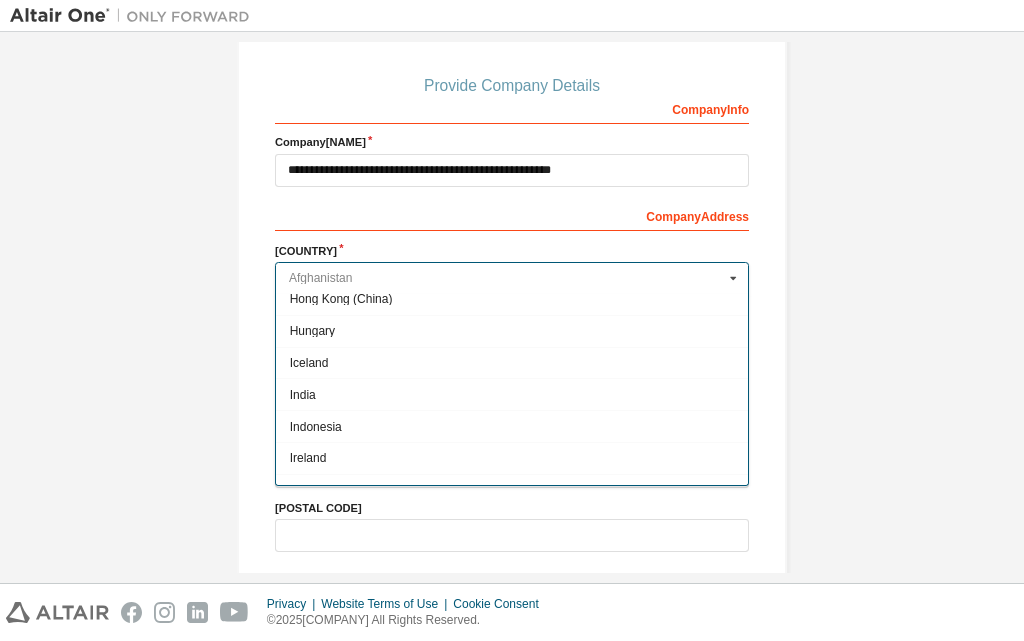 scroll, scrollTop: 3200, scrollLeft: 0, axis: vertical 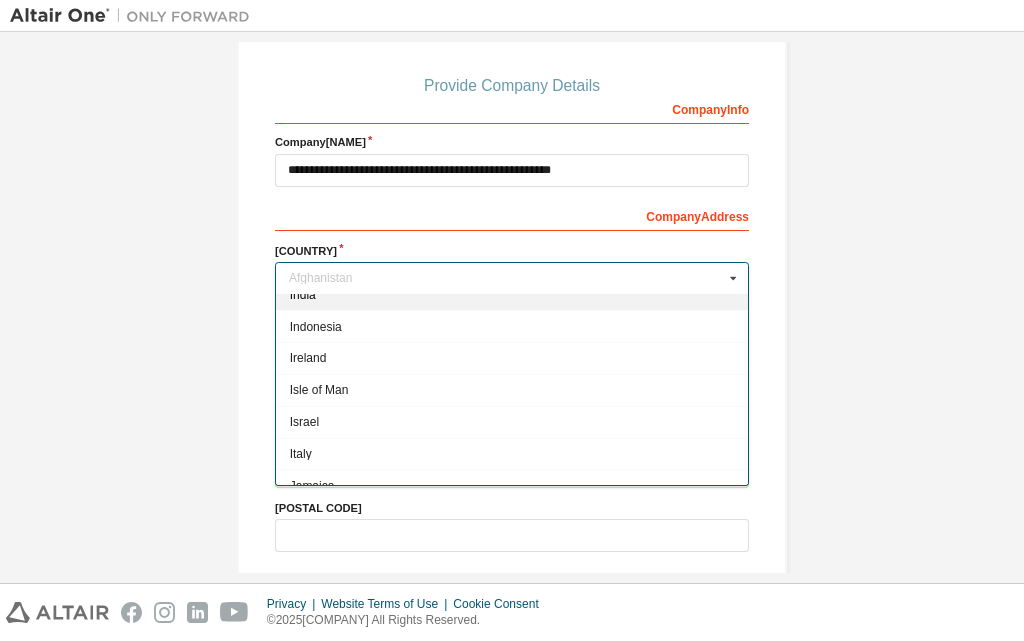 click on "India" at bounding box center (512, 295) 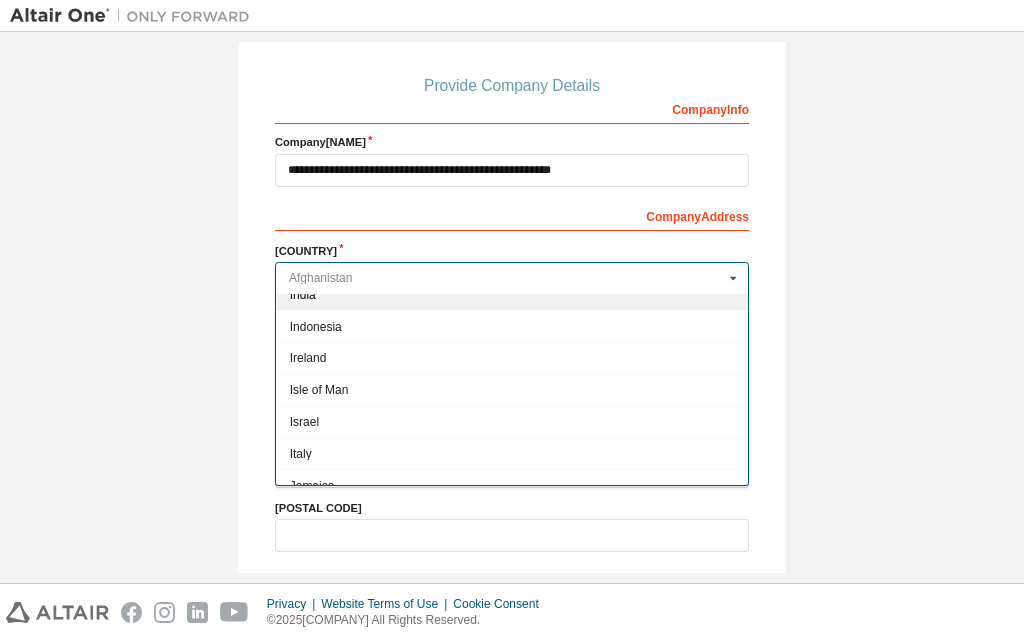 type on "***" 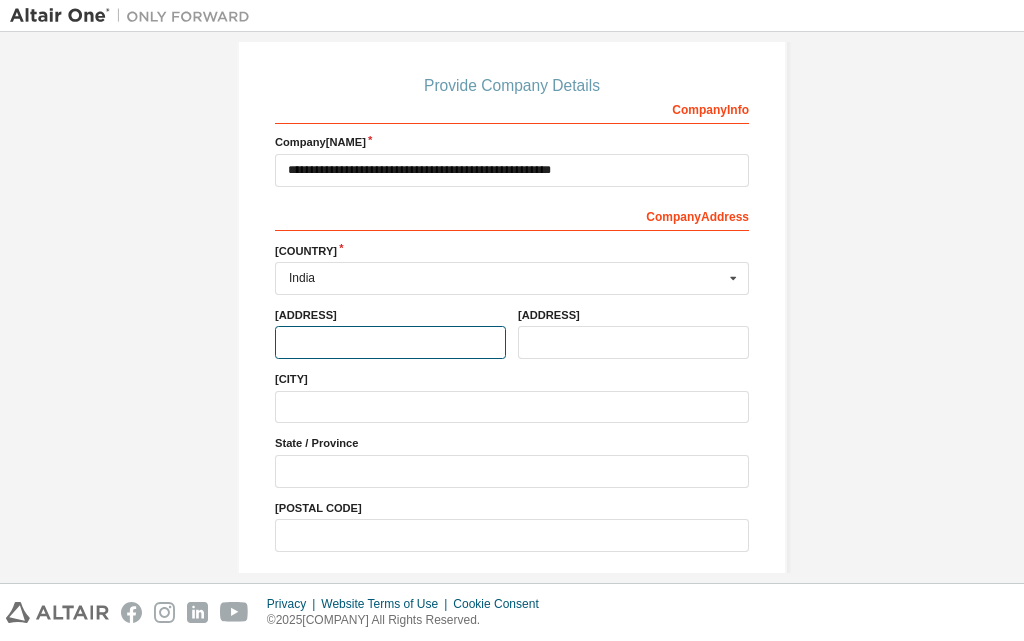 click at bounding box center [390, 342] 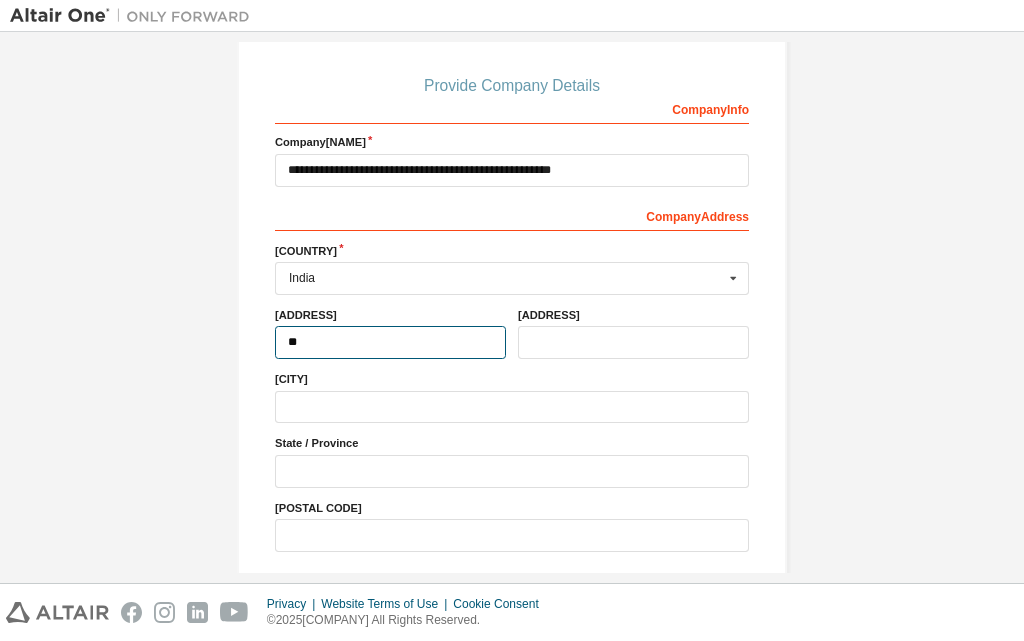 type on "*" 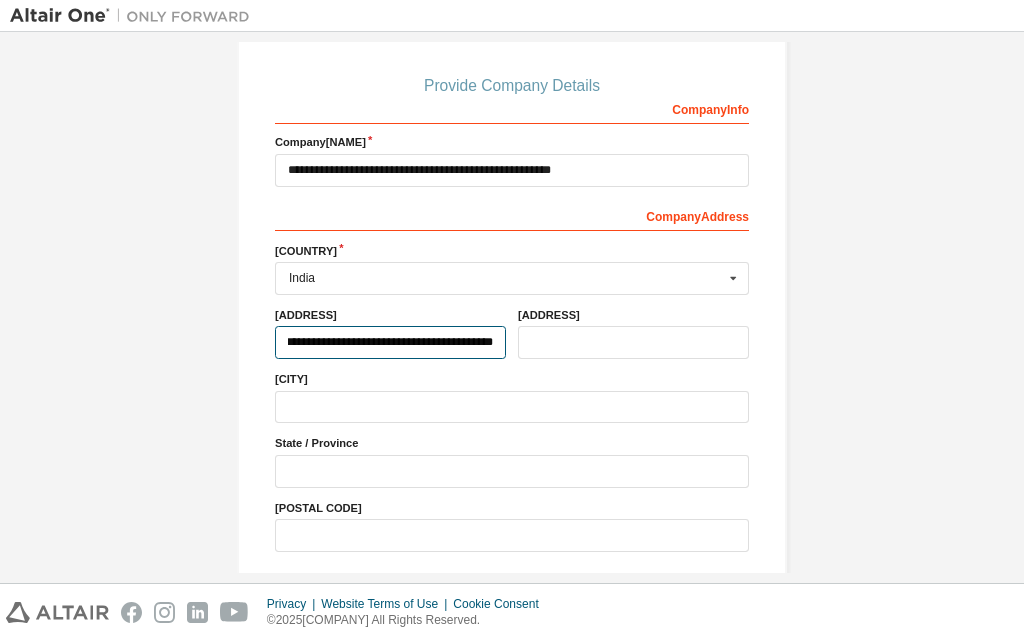 scroll, scrollTop: 0, scrollLeft: 27, axis: horizontal 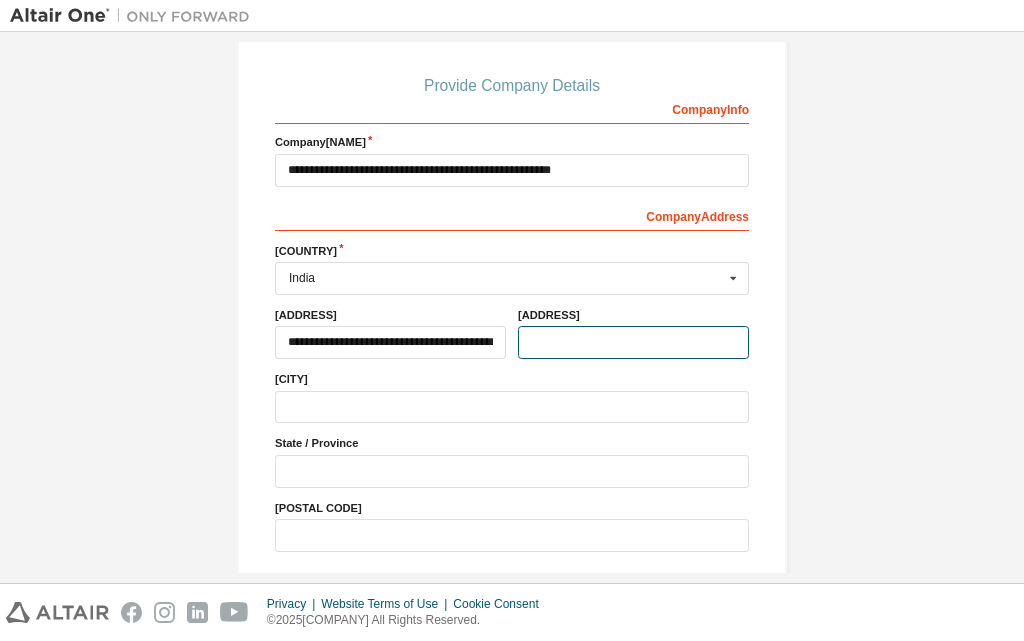 click at bounding box center (633, 342) 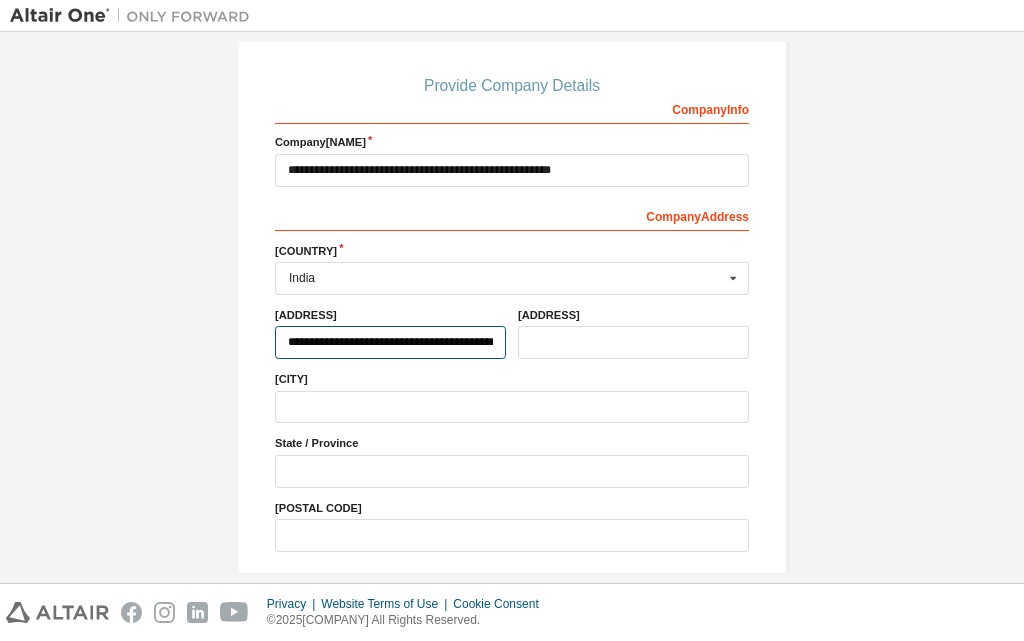 click on "**********" at bounding box center [390, 342] 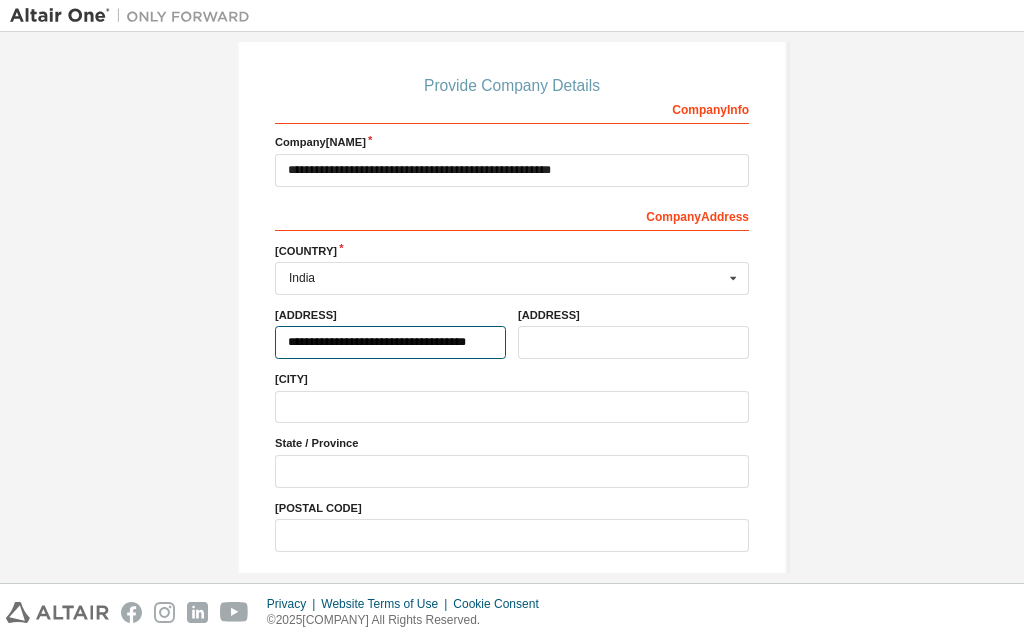 scroll, scrollTop: 0, scrollLeft: 0, axis: both 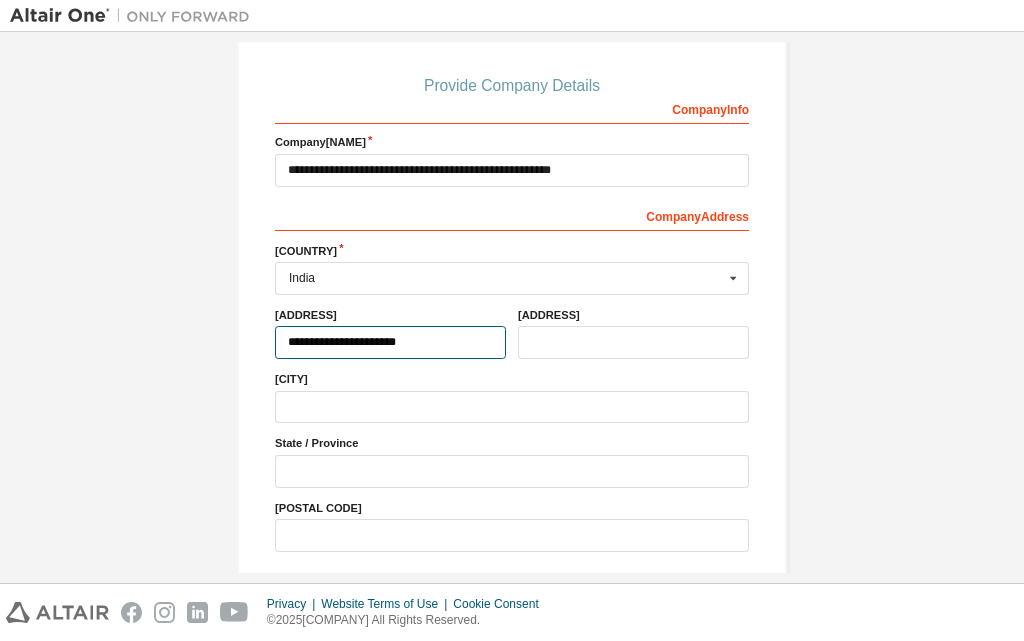 type on "**********" 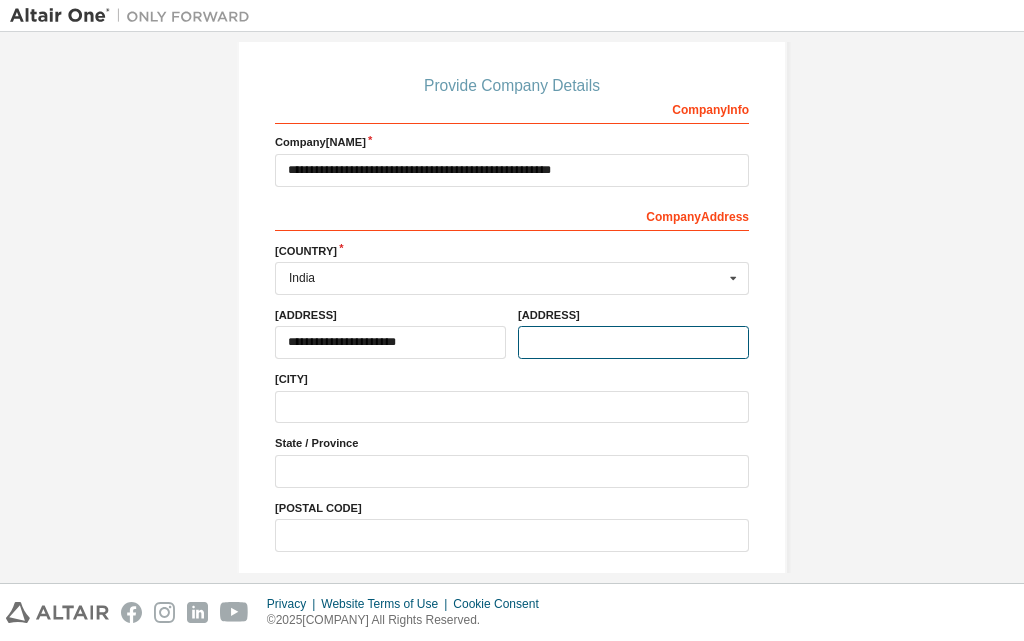 click at bounding box center (633, 342) 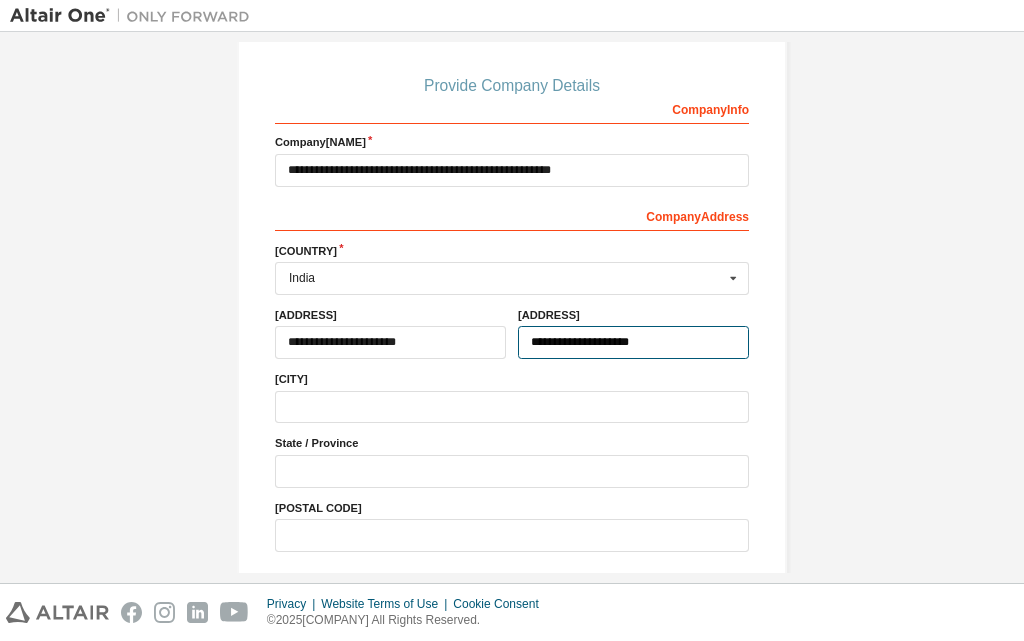 type on "**********" 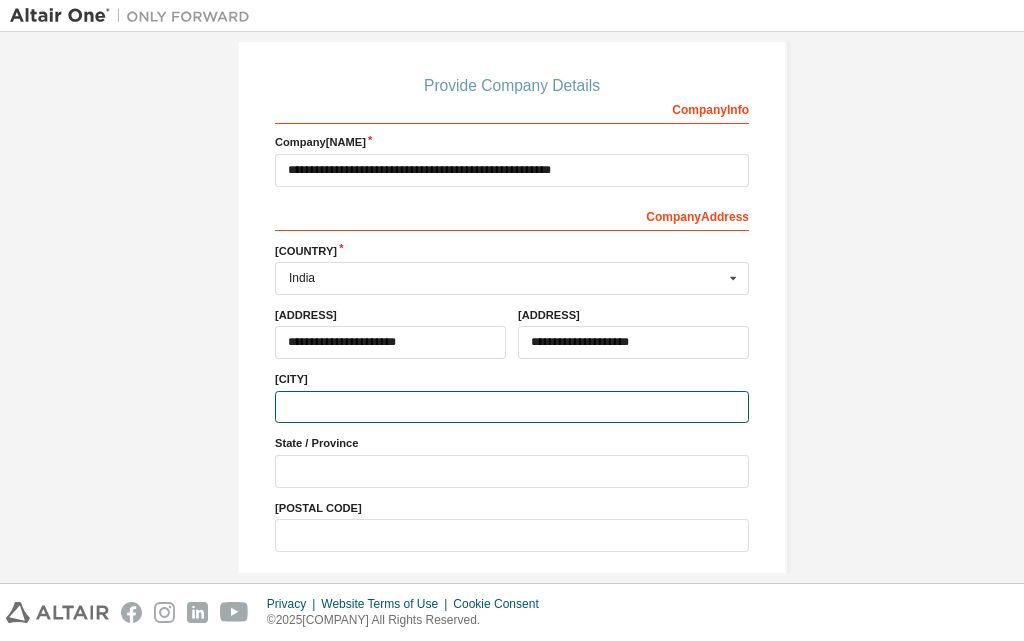 click at bounding box center (512, 407) 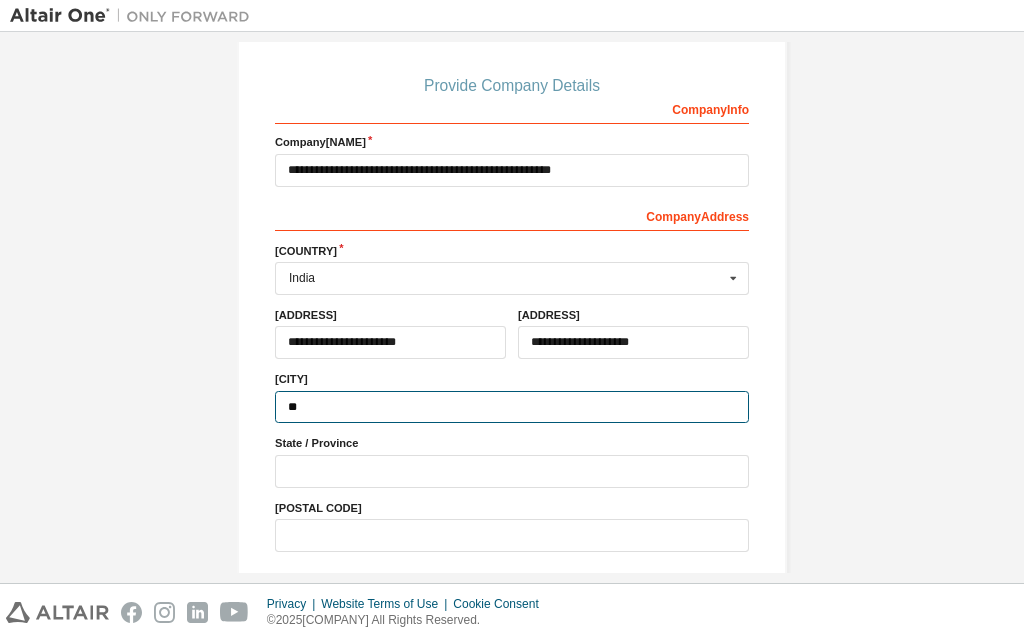 type on "*" 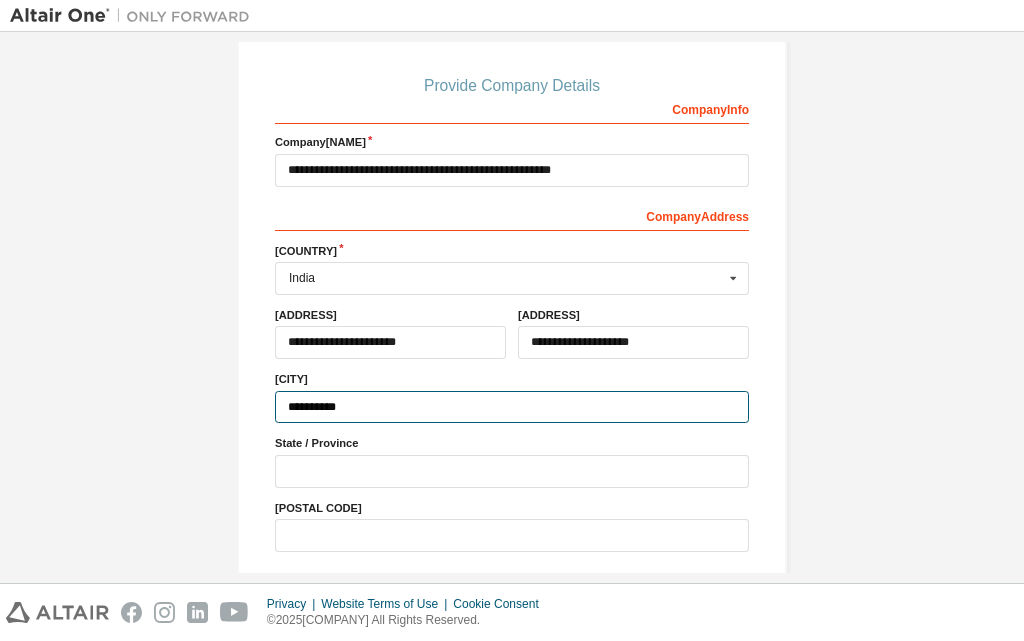 type on "**********" 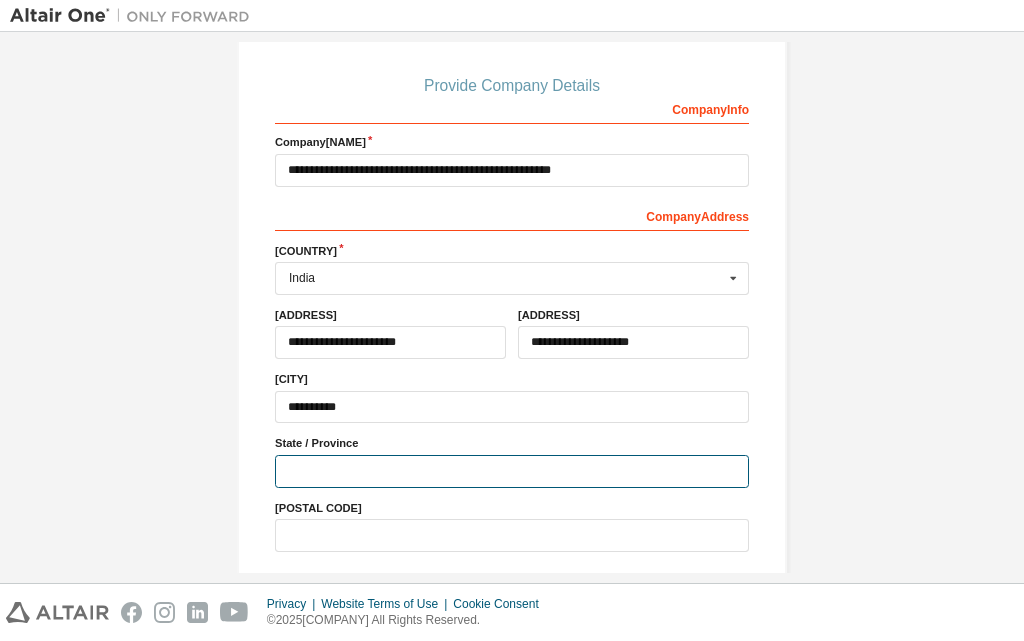 click at bounding box center (512, 471) 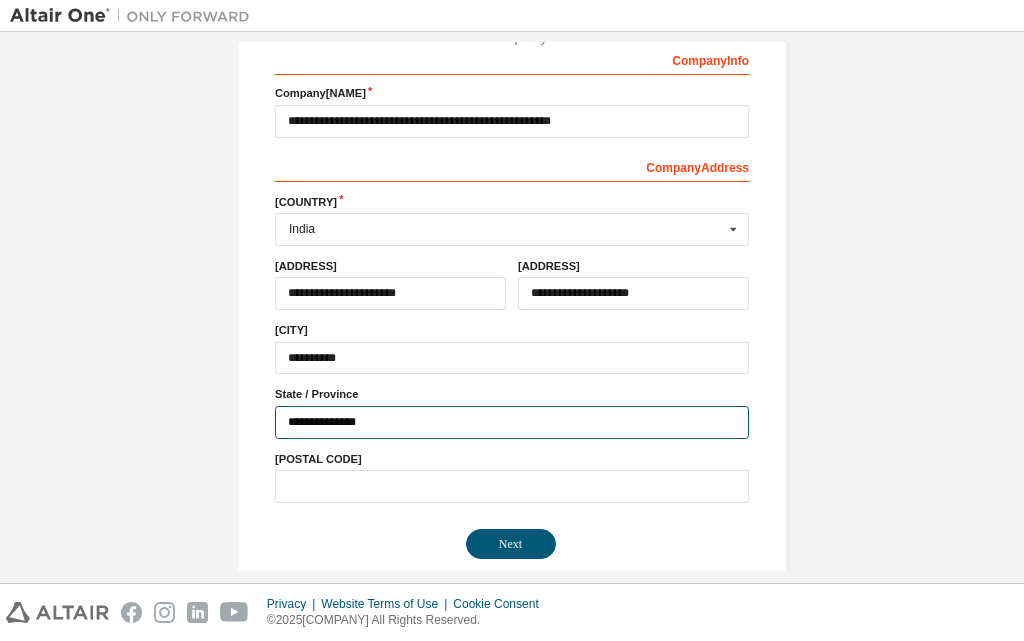 scroll, scrollTop: 273, scrollLeft: 0, axis: vertical 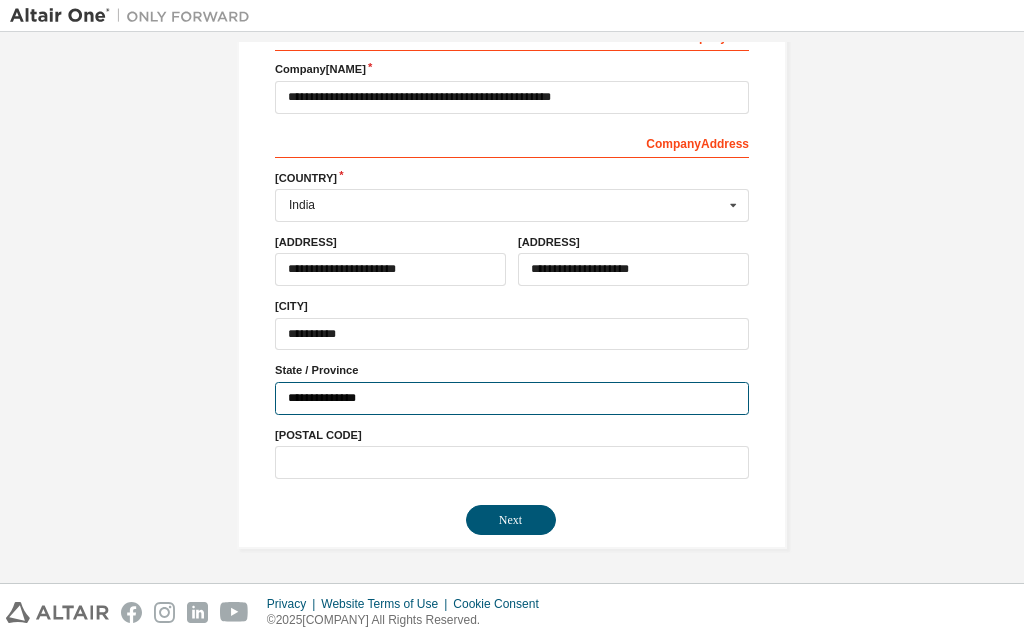 type on "**********" 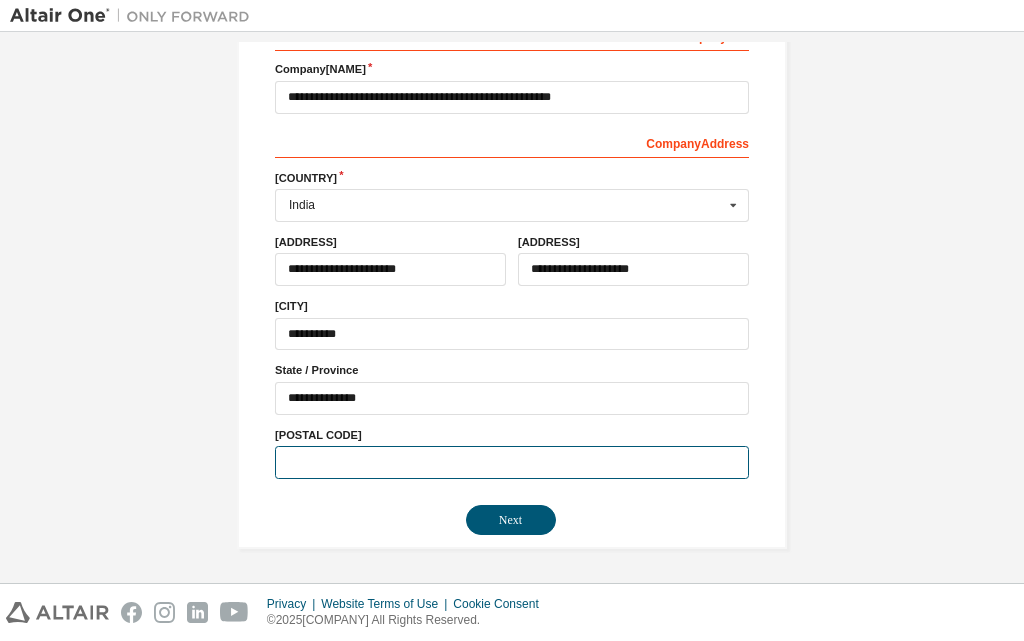 click at bounding box center (512, 462) 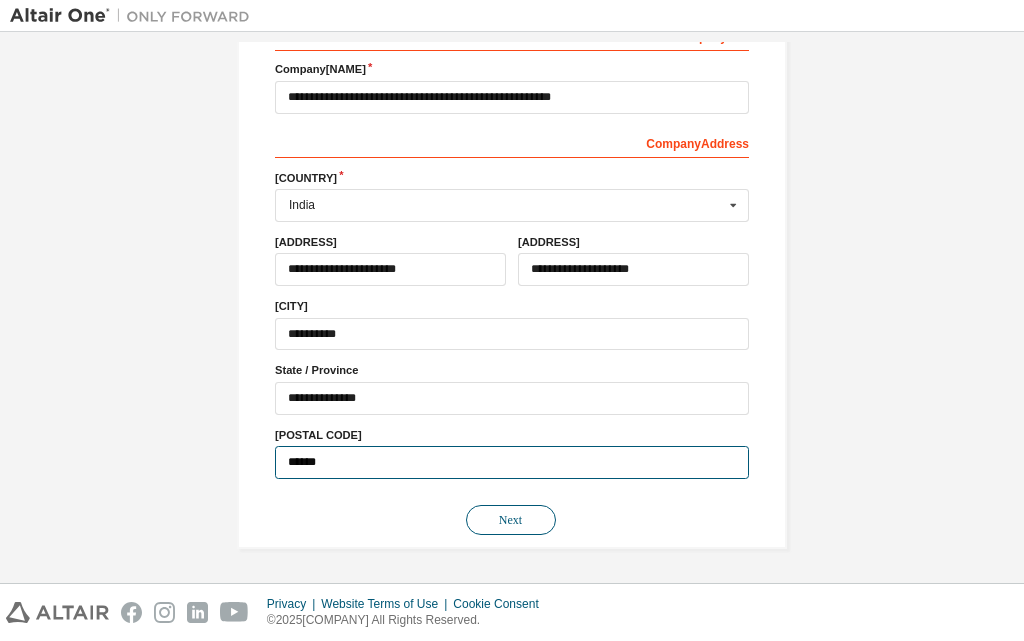 type on "******" 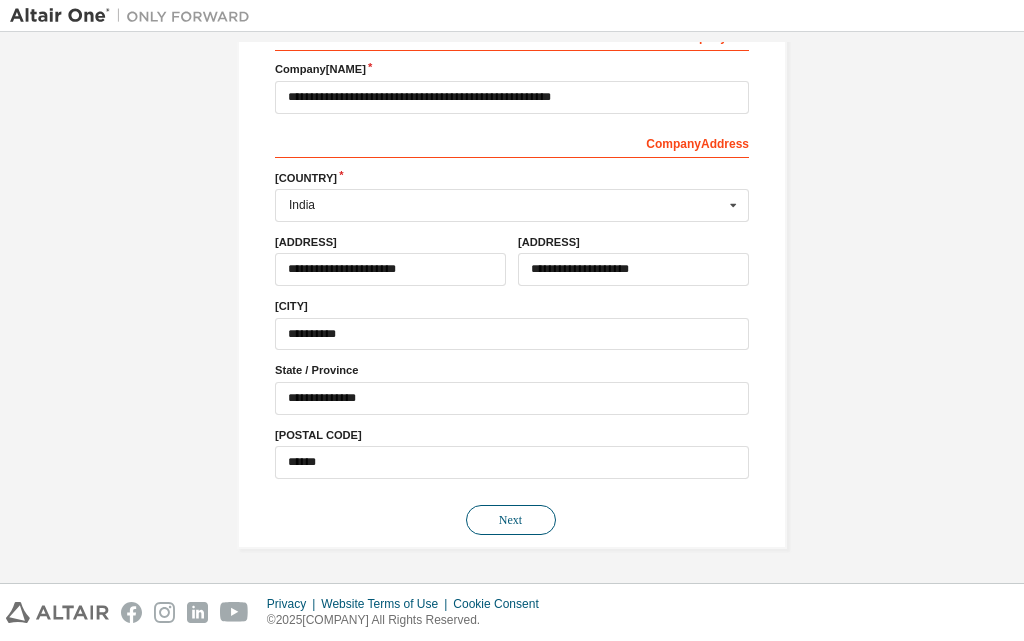 click on "Next" at bounding box center [511, 520] 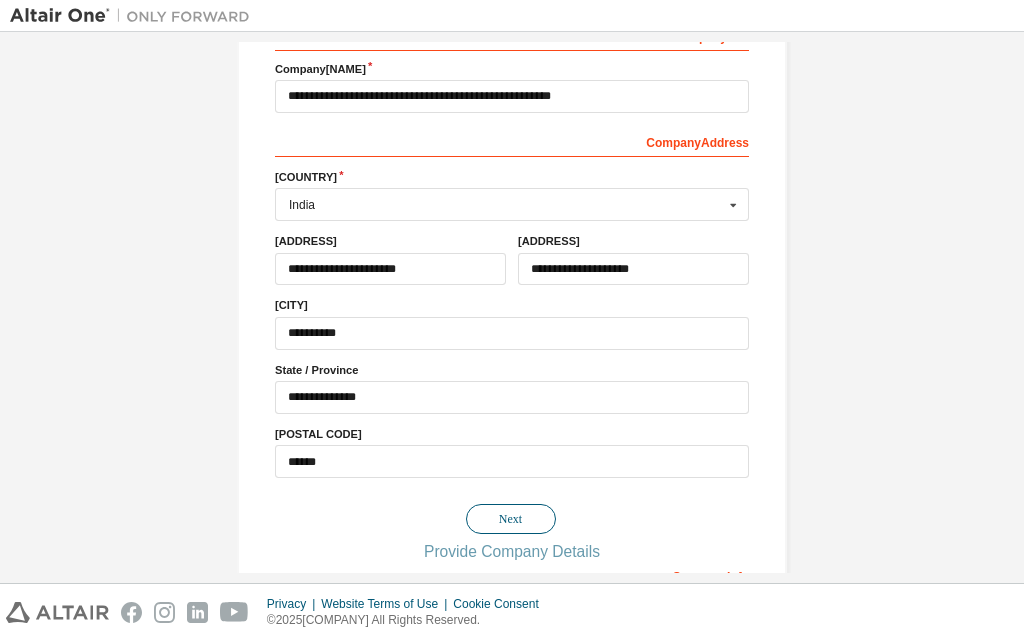 scroll, scrollTop: 273, scrollLeft: 0, axis: vertical 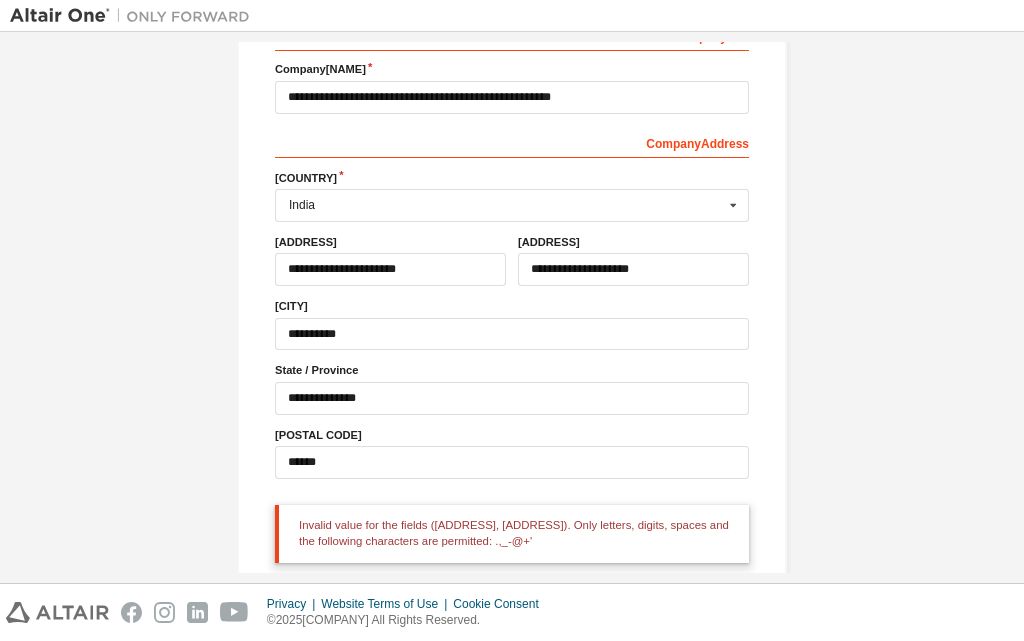 click on "**********" at bounding box center [390, 260] 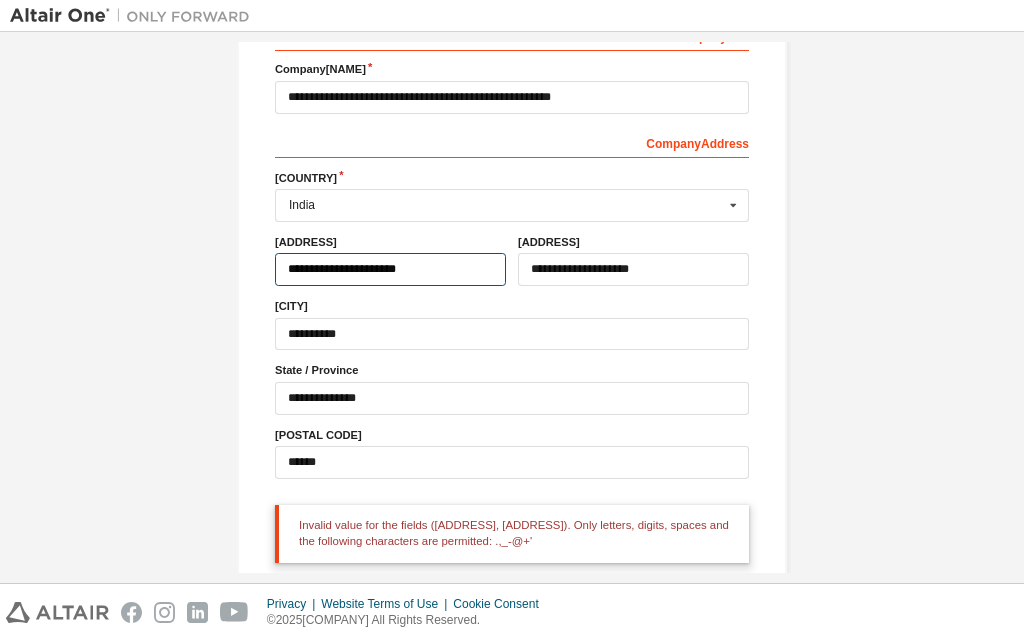 click on "**********" at bounding box center [390, 269] 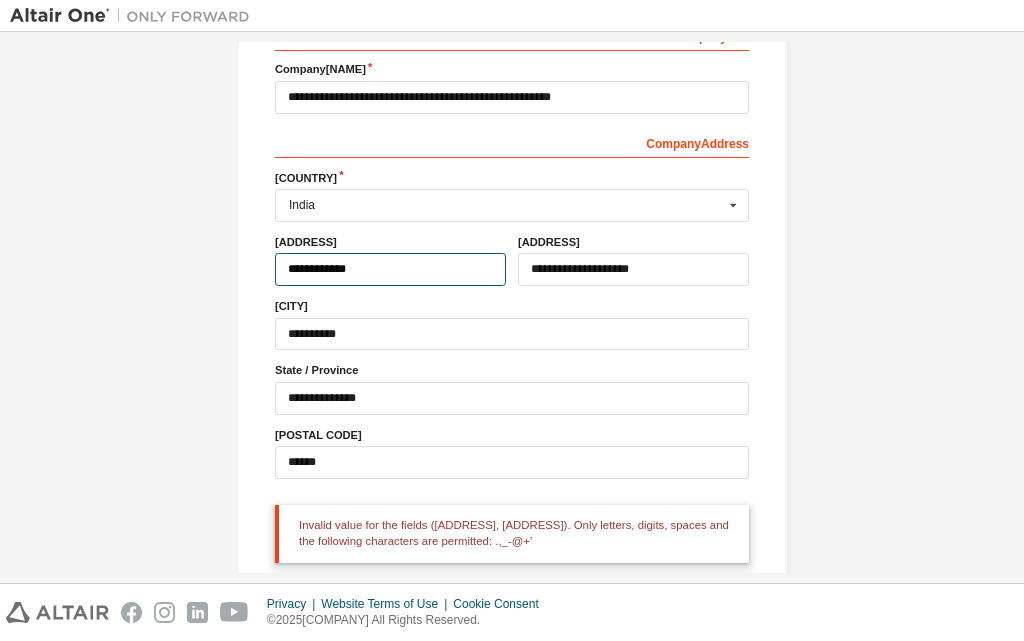type on "**********" 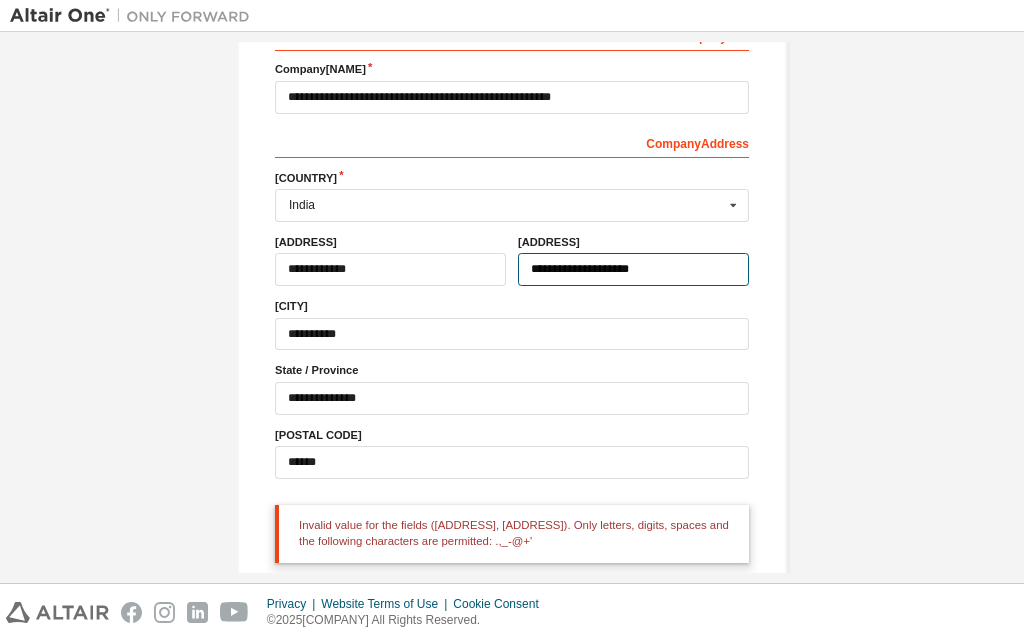 click on "**********" at bounding box center (633, 269) 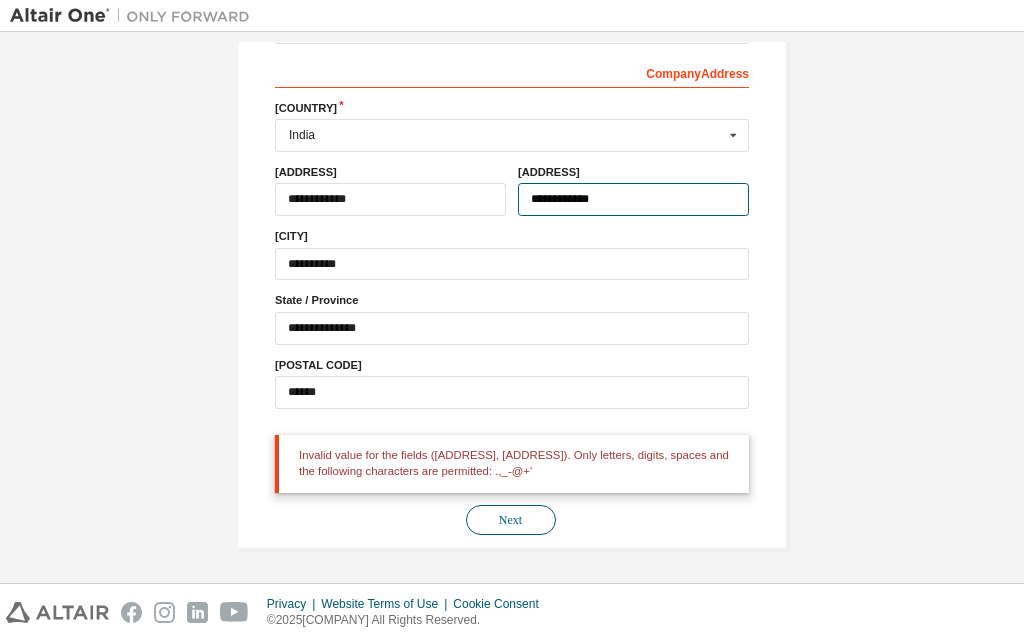 type on "**********" 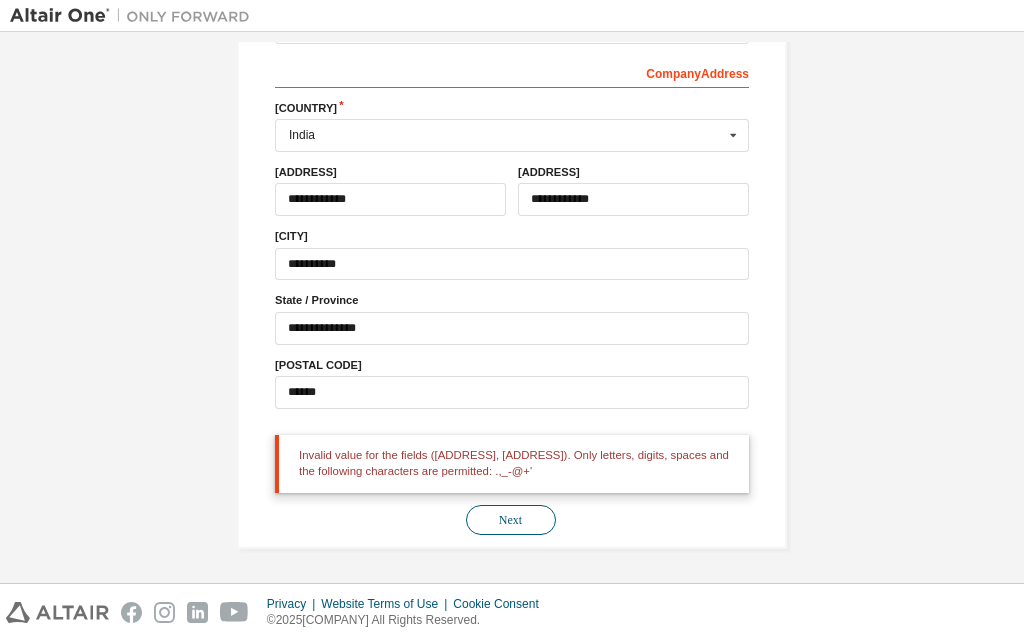click on "Next" at bounding box center (511, 520) 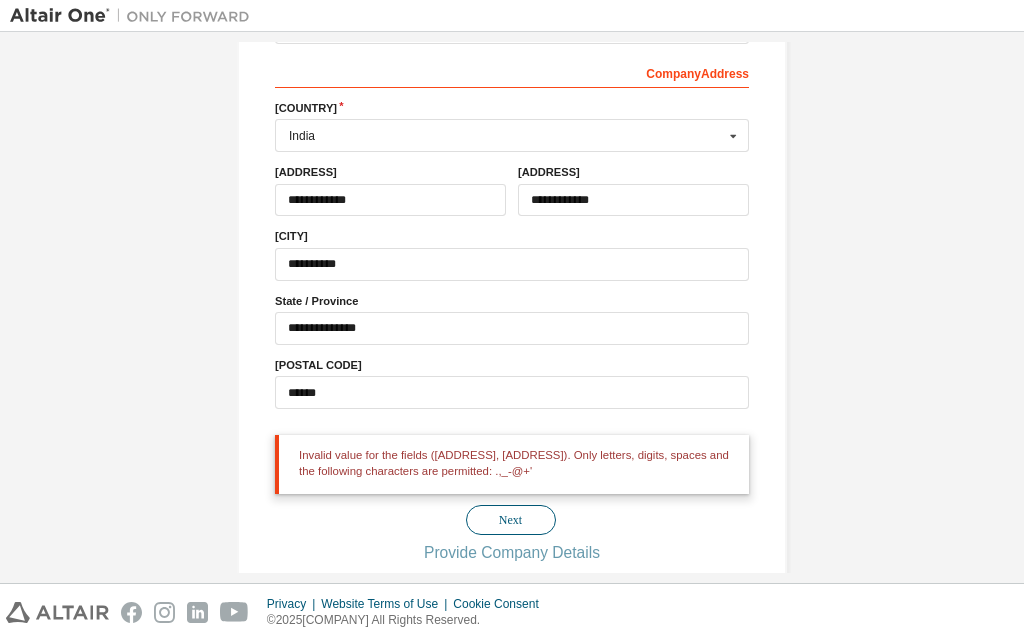 scroll, scrollTop: 0, scrollLeft: 0, axis: both 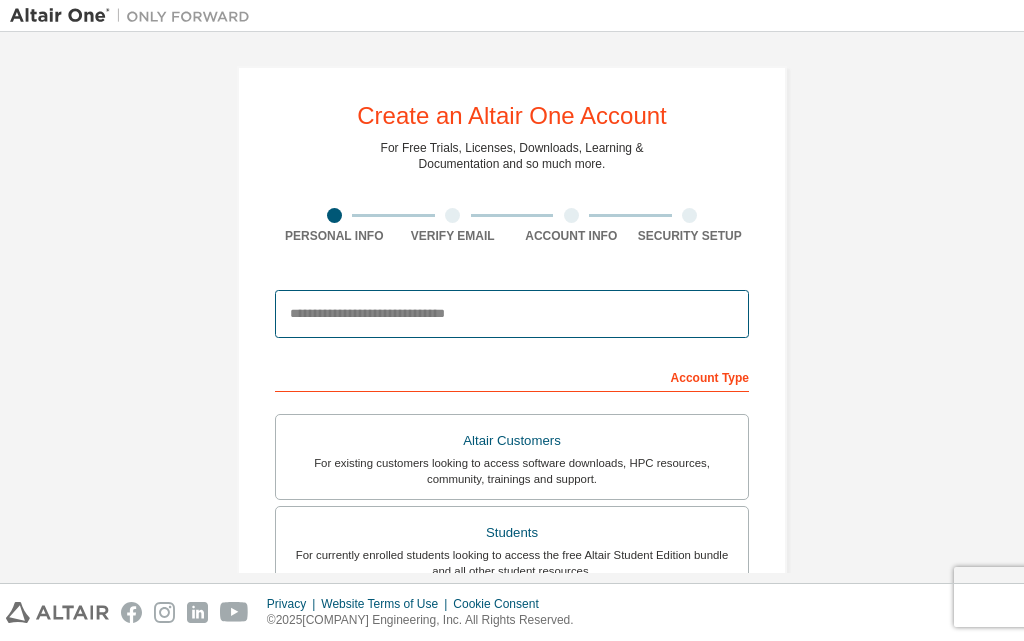 click at bounding box center [512, 314] 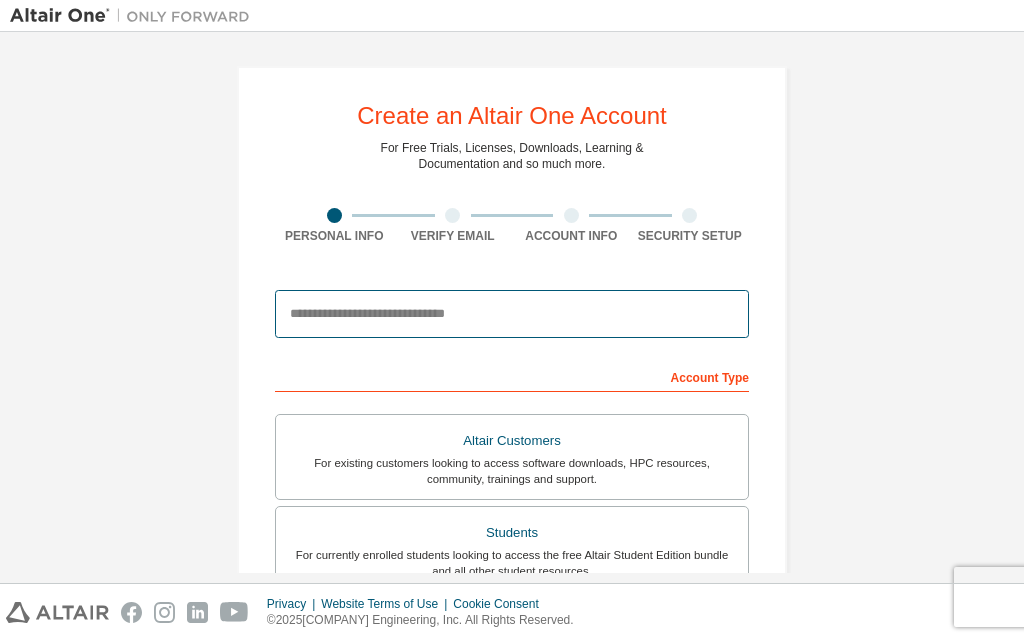 type on "**********" 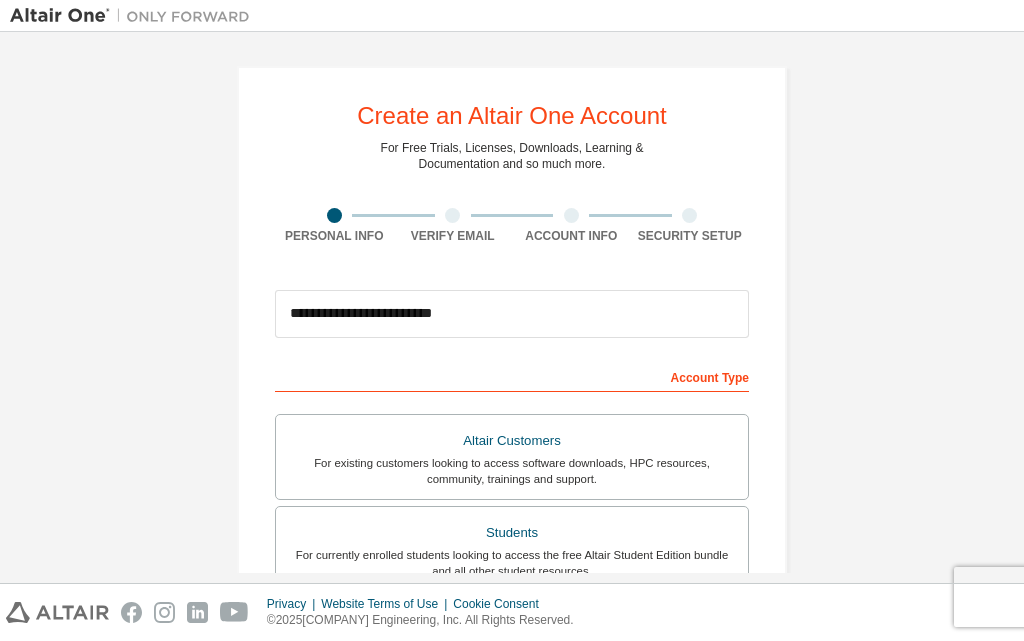 type on "******" 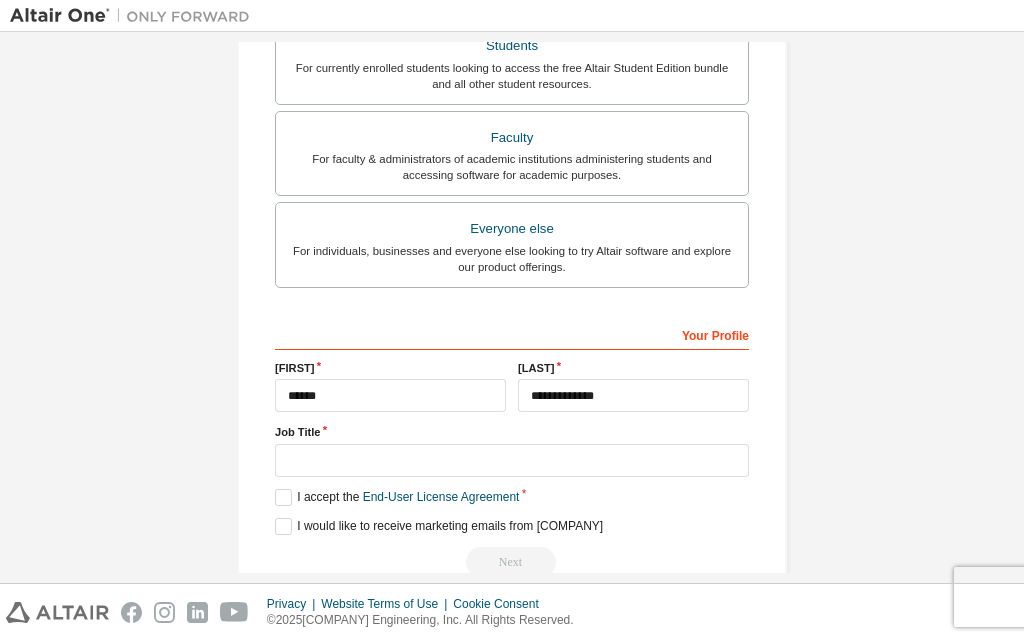 scroll, scrollTop: 592, scrollLeft: 0, axis: vertical 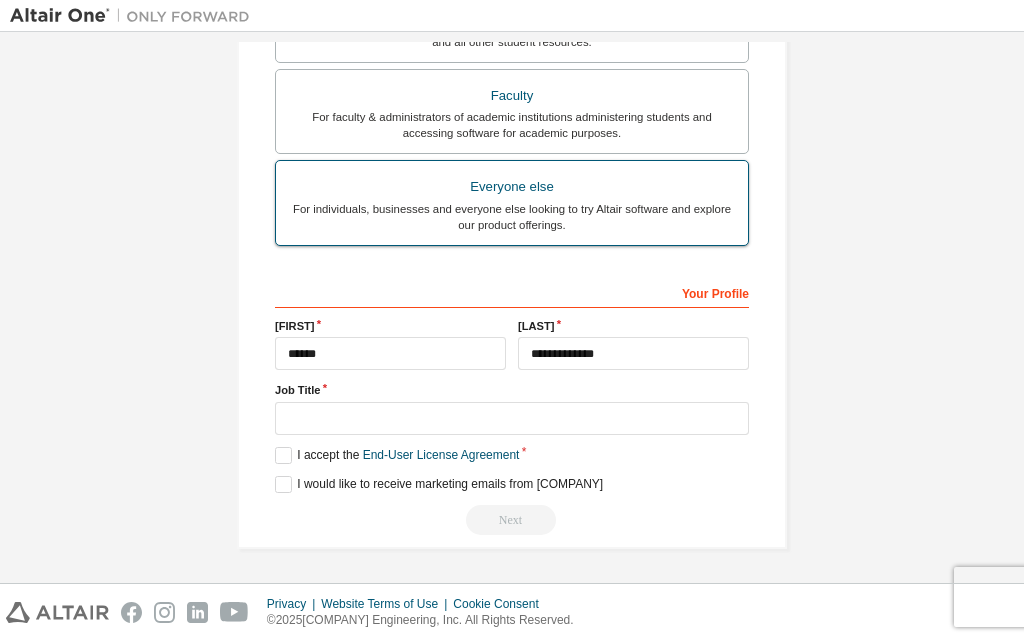 click on "For individuals, businesses and everyone else looking to try Altair software and explore our product offerings." at bounding box center [512, 217] 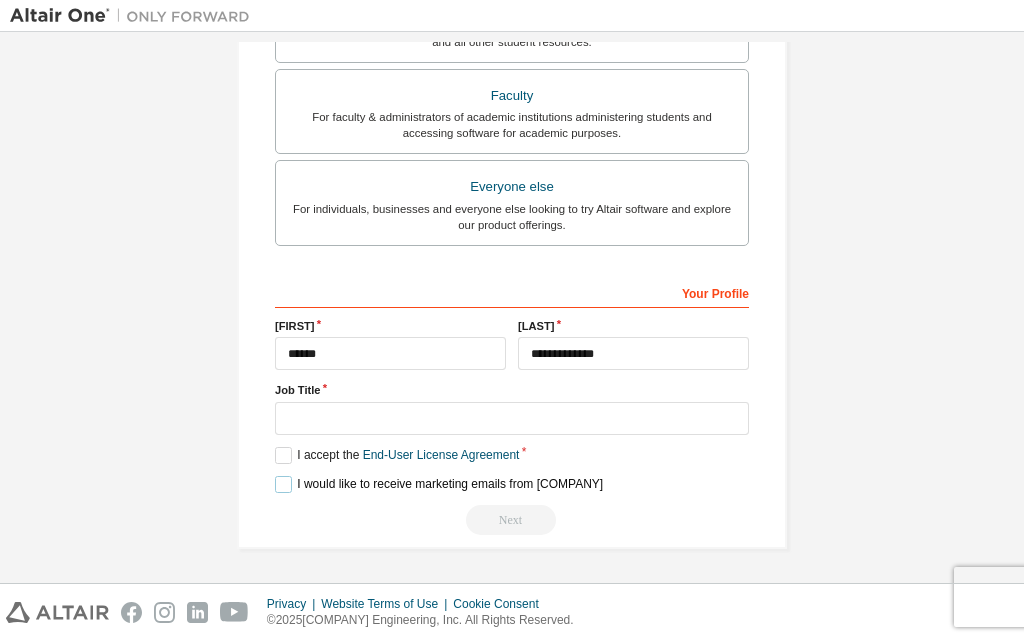 click on "I would like to receive marketing emails from Altair" at bounding box center [439, 484] 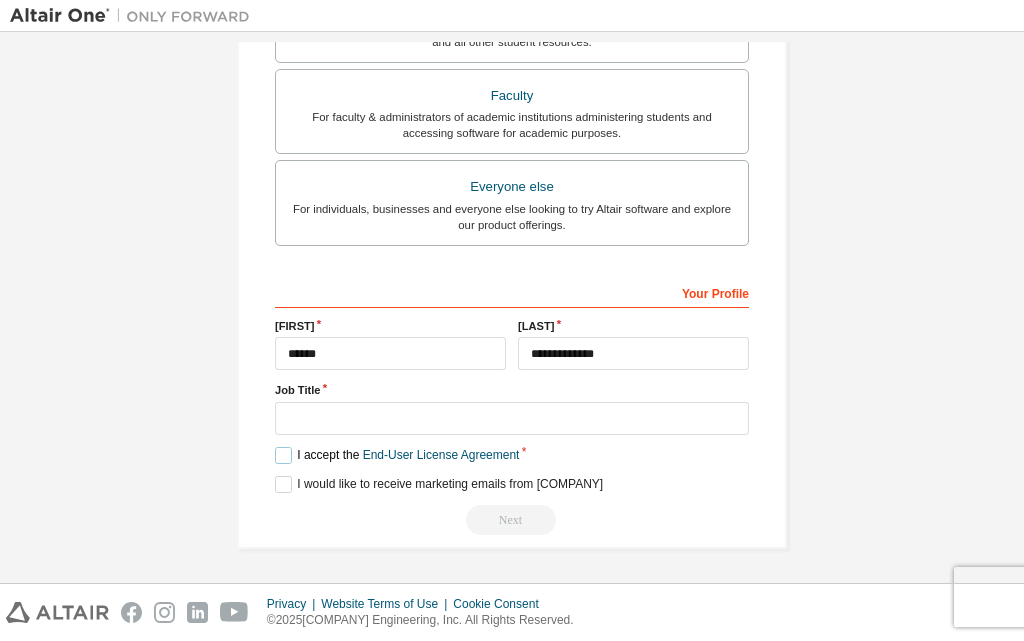 click on "I accept the    End-User License Agreement" at bounding box center (397, 455) 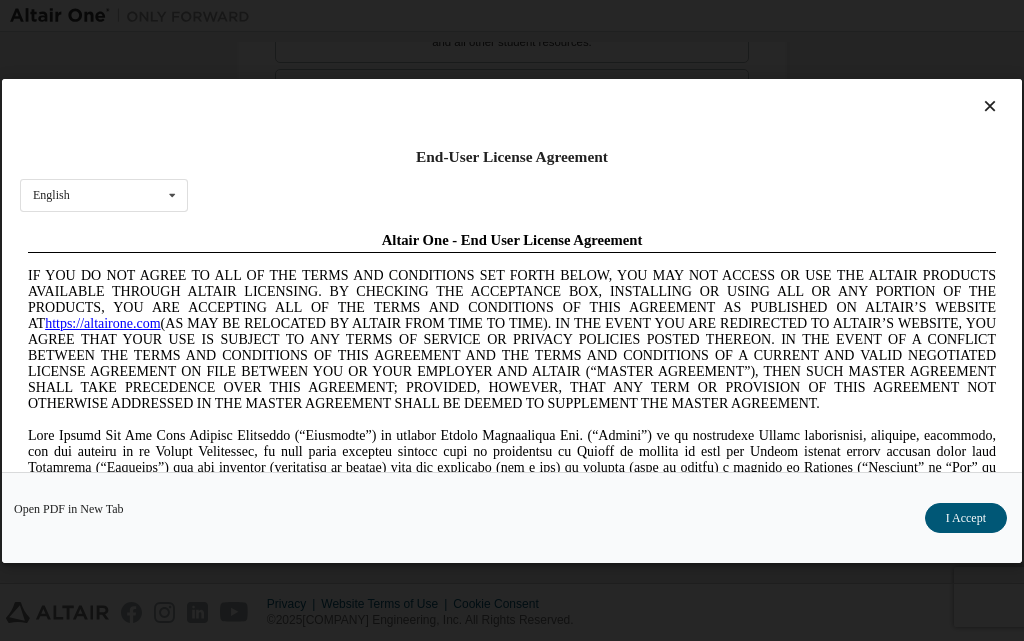 scroll, scrollTop: 0, scrollLeft: 0, axis: both 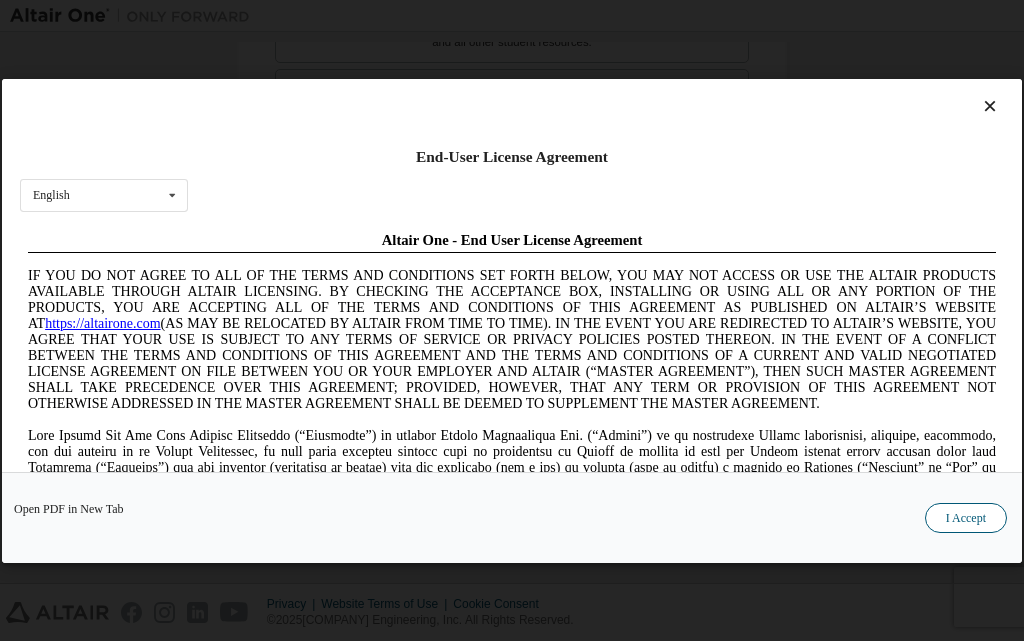 click on "I Accept" at bounding box center [966, 517] 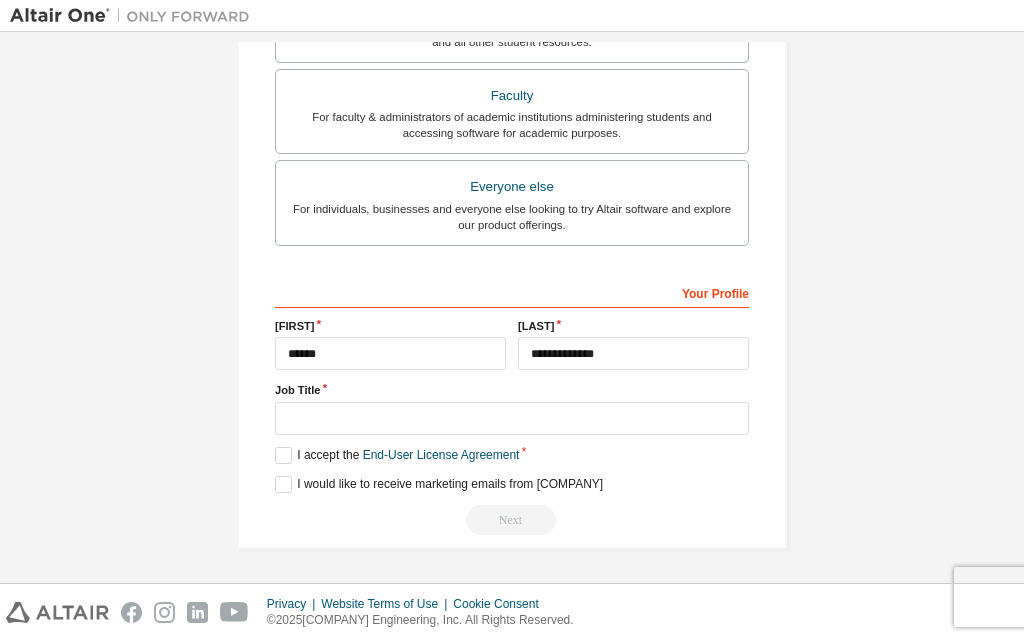 click on "Next" at bounding box center [512, 520] 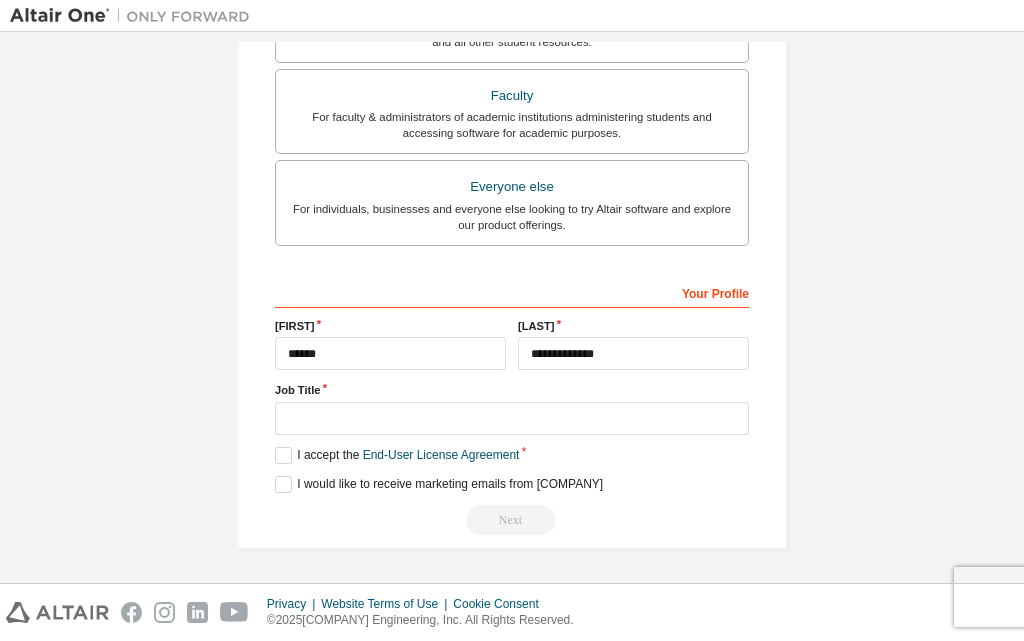 click on "Next" at bounding box center [512, 520] 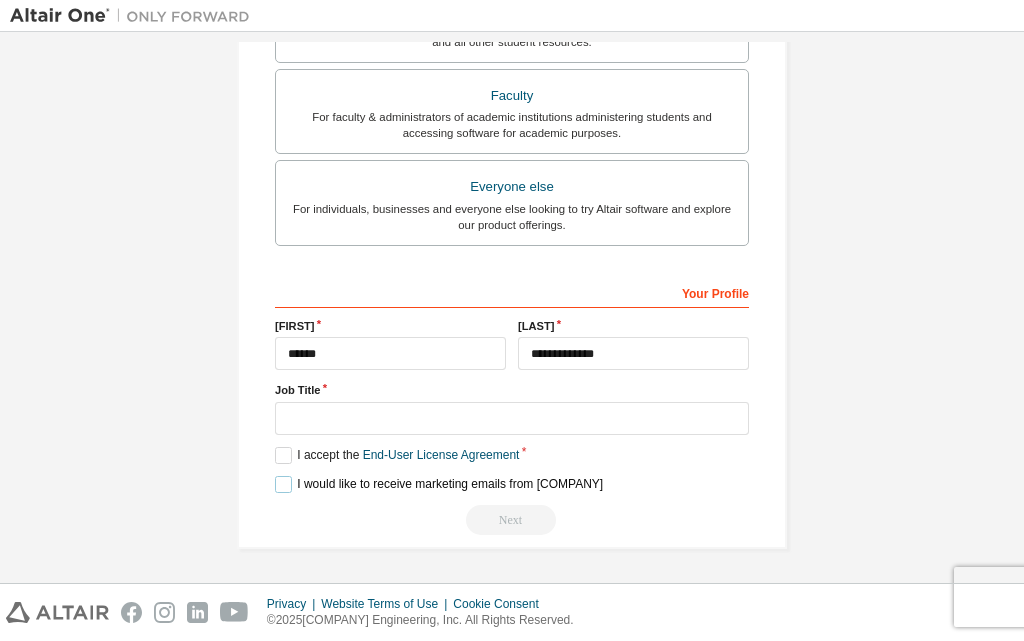 click on "I would like to receive marketing emails from Altair" at bounding box center [439, 484] 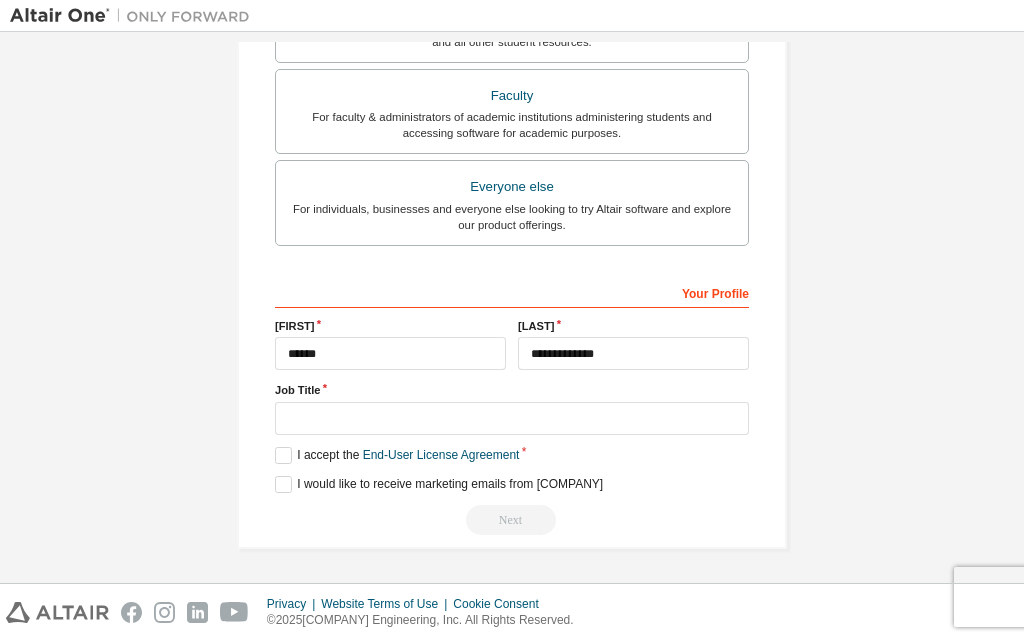click on "Next" at bounding box center [512, 520] 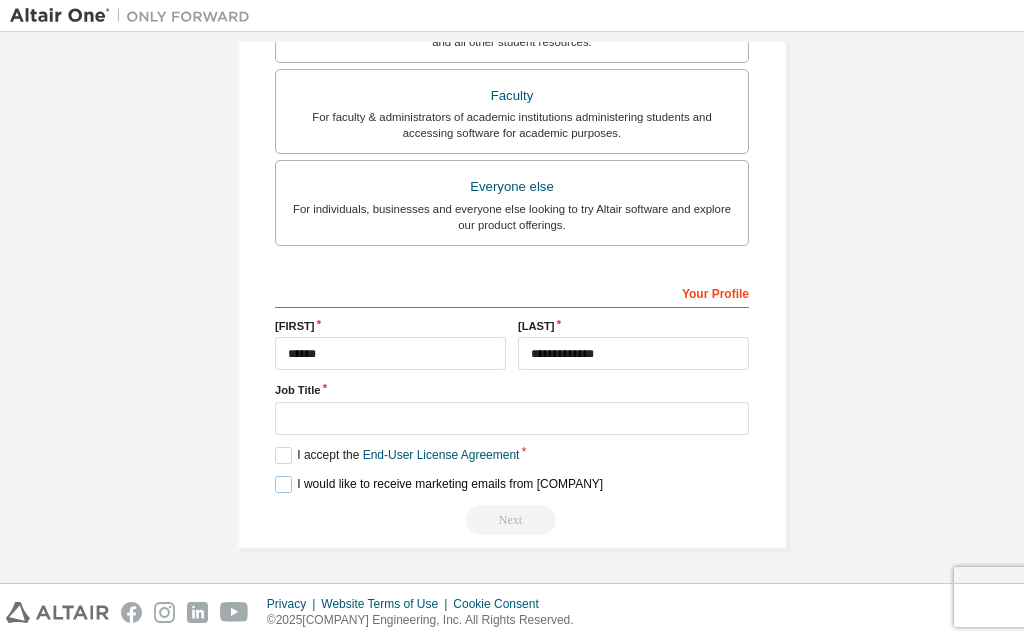click on "I would like to receive marketing emails from Altair" at bounding box center [439, 484] 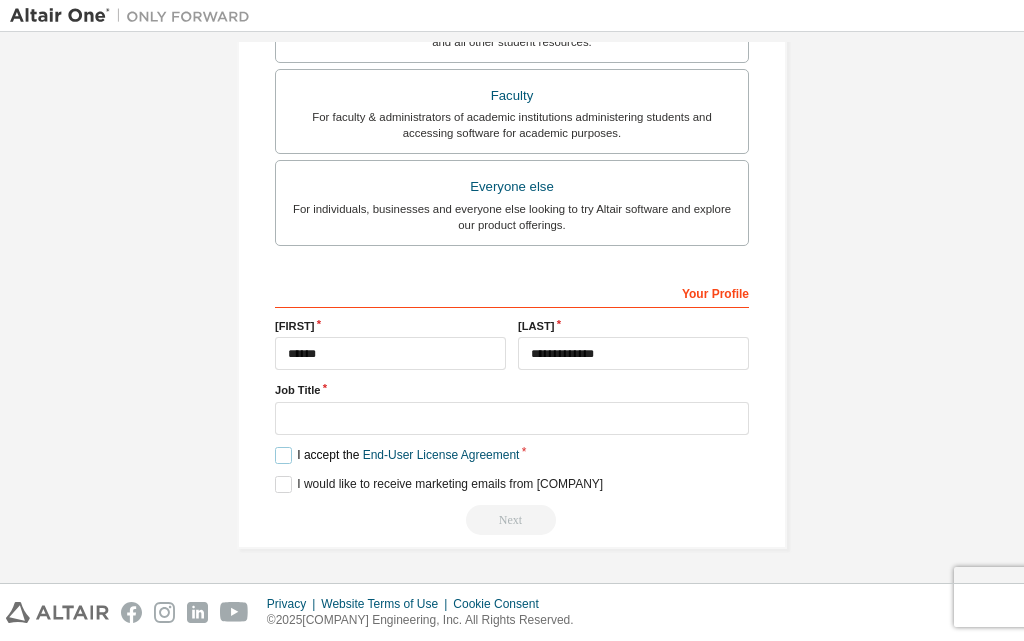 click on "I accept the    End-User License Agreement" at bounding box center [397, 455] 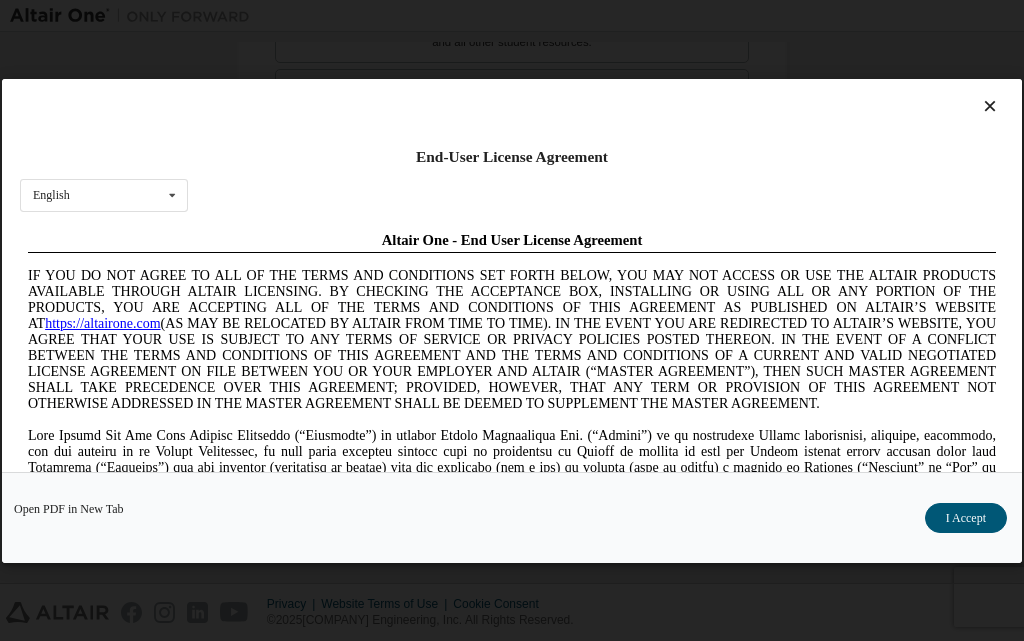 scroll, scrollTop: 0, scrollLeft: 0, axis: both 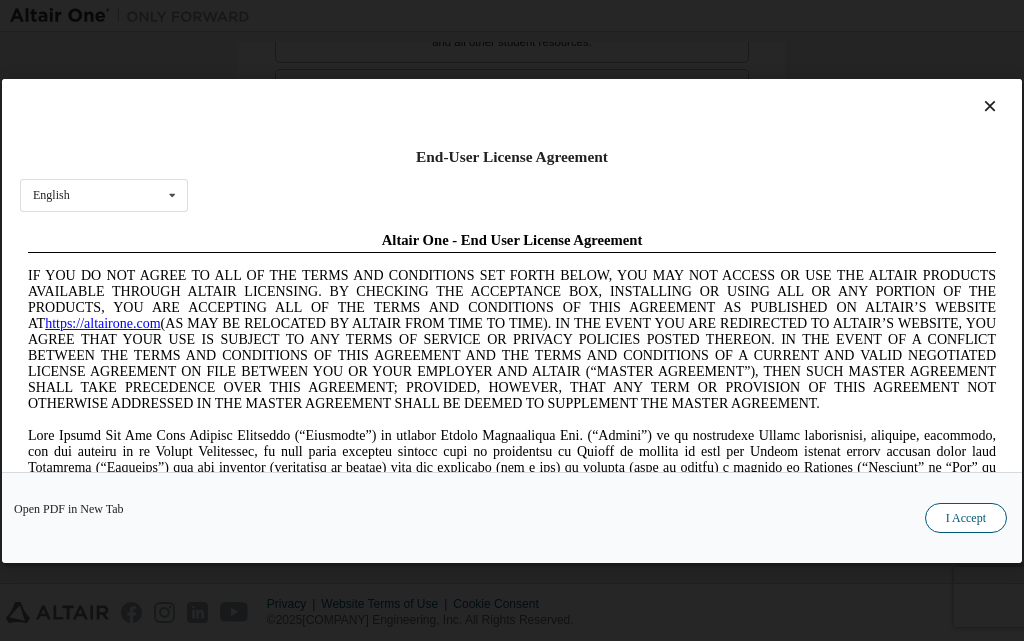 click on "I Accept" at bounding box center (966, 517) 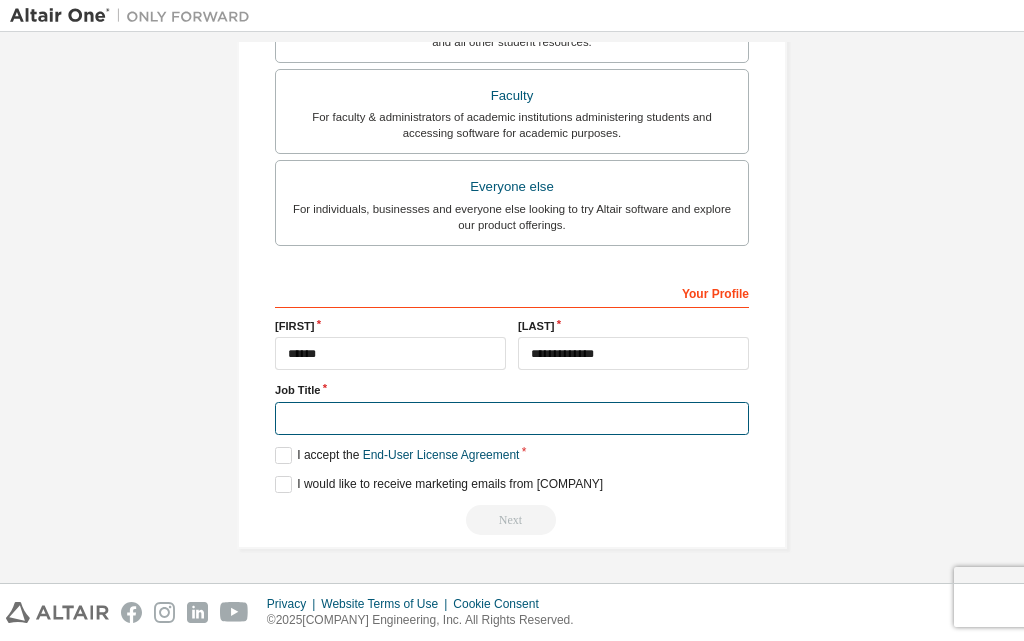 click at bounding box center [512, 418] 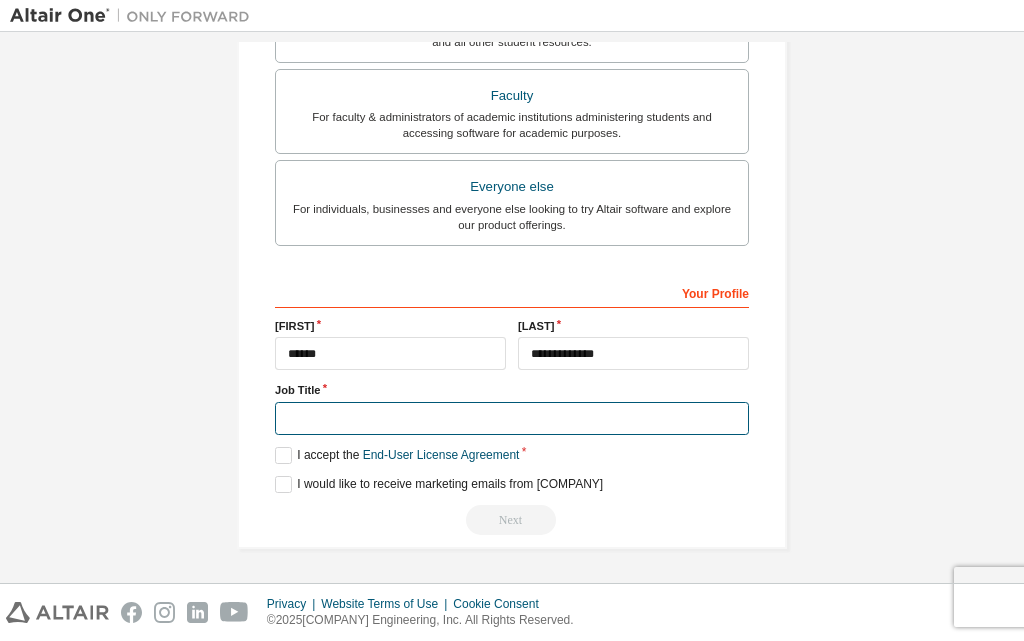 type on "*******" 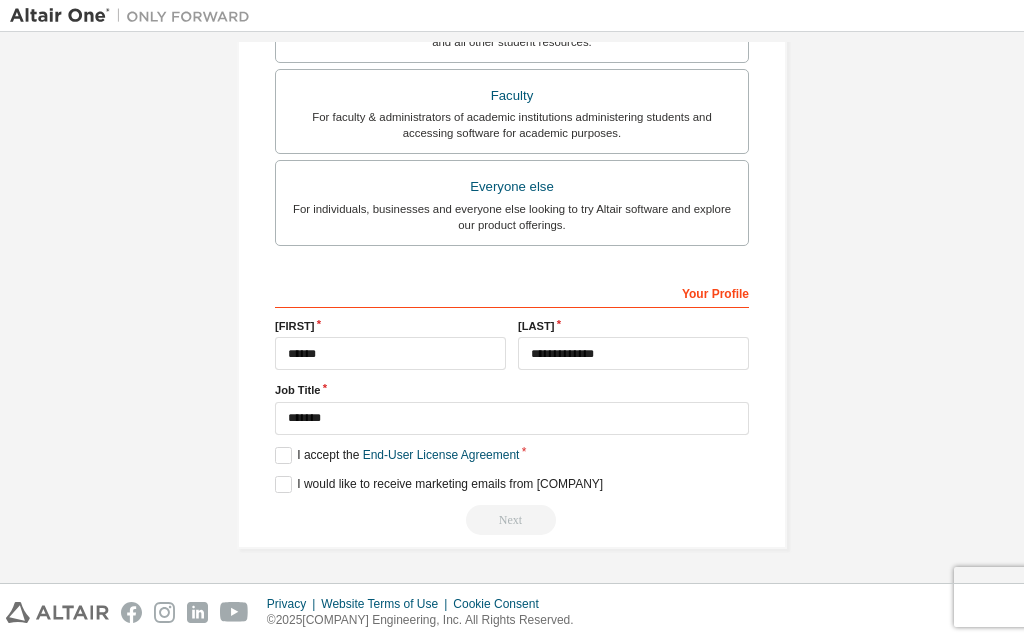 click on "Next" at bounding box center [512, 520] 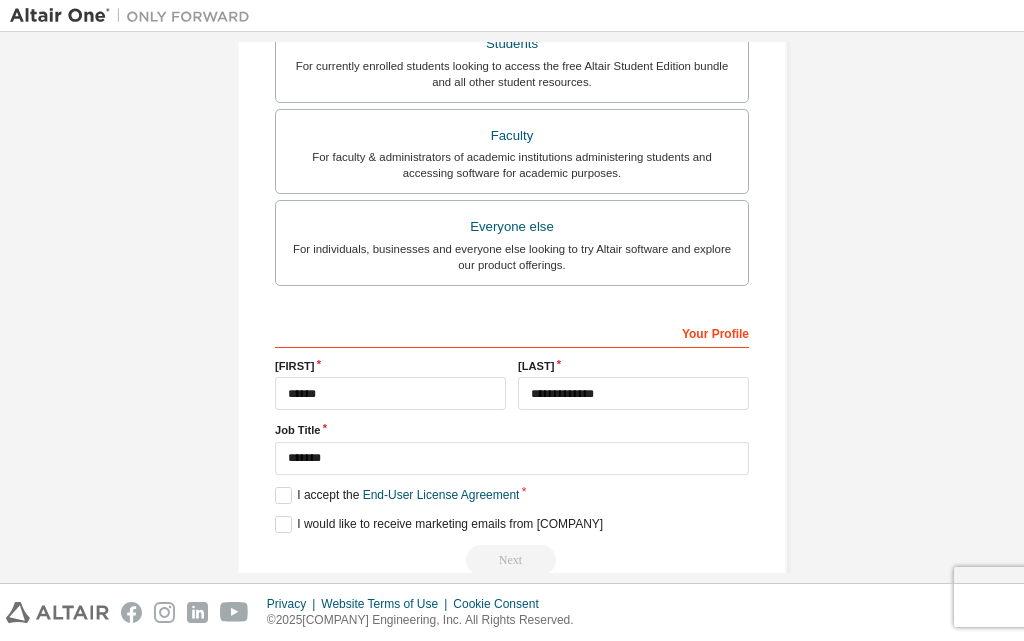 scroll, scrollTop: 592, scrollLeft: 0, axis: vertical 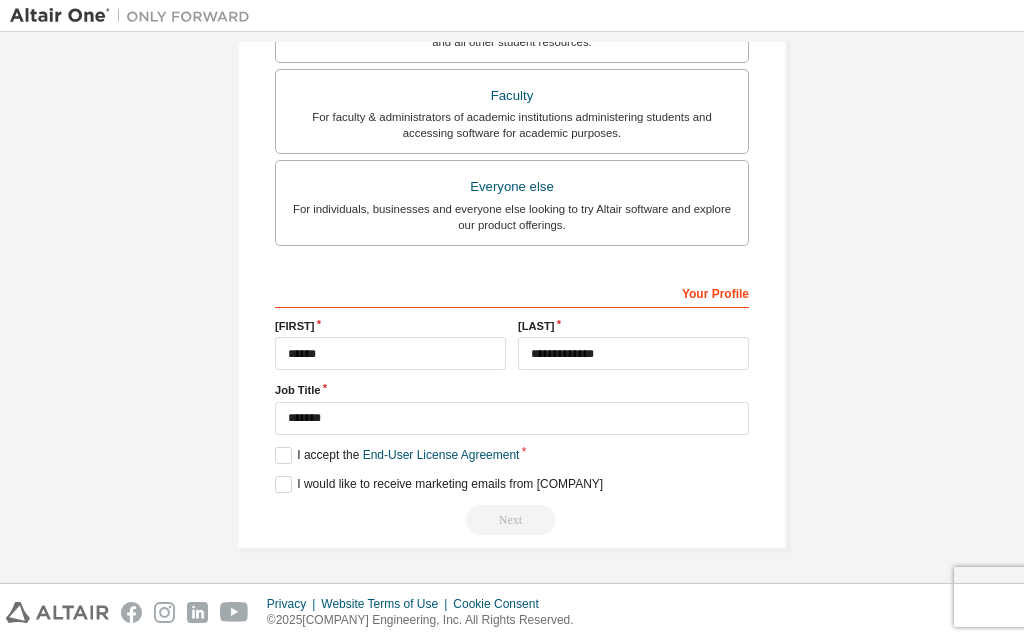 click on "Next" at bounding box center [512, 520] 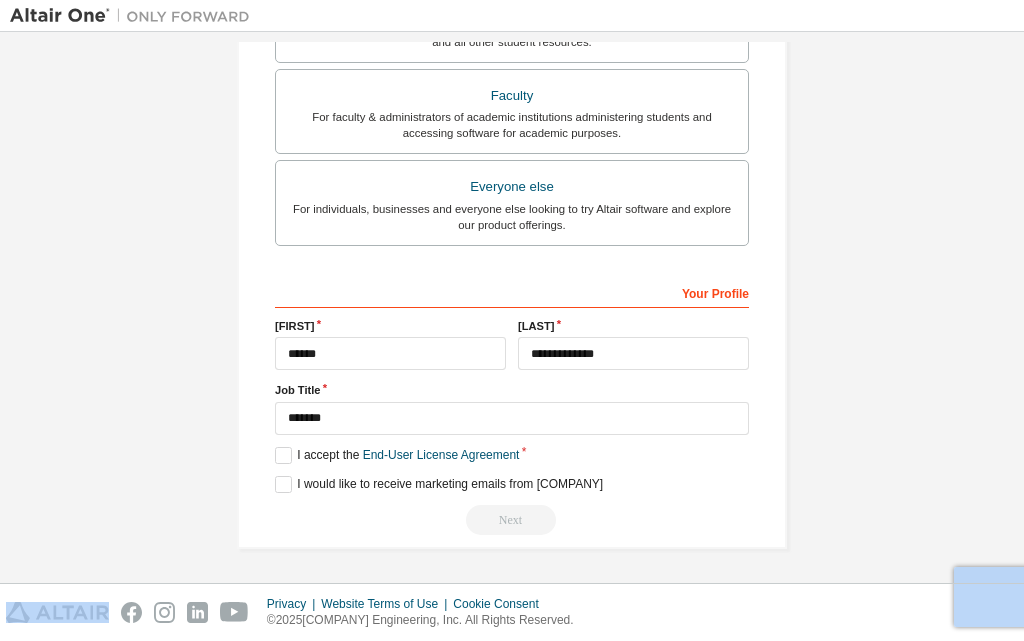 click on "Next" at bounding box center [512, 520] 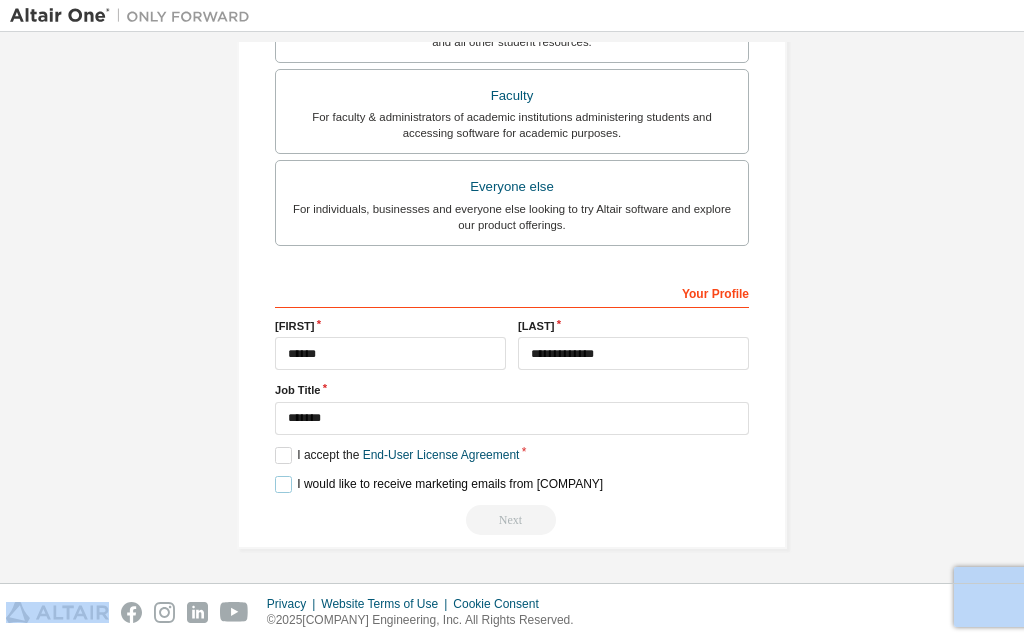 click on "I would like to receive marketing emails from Altair" at bounding box center (439, 484) 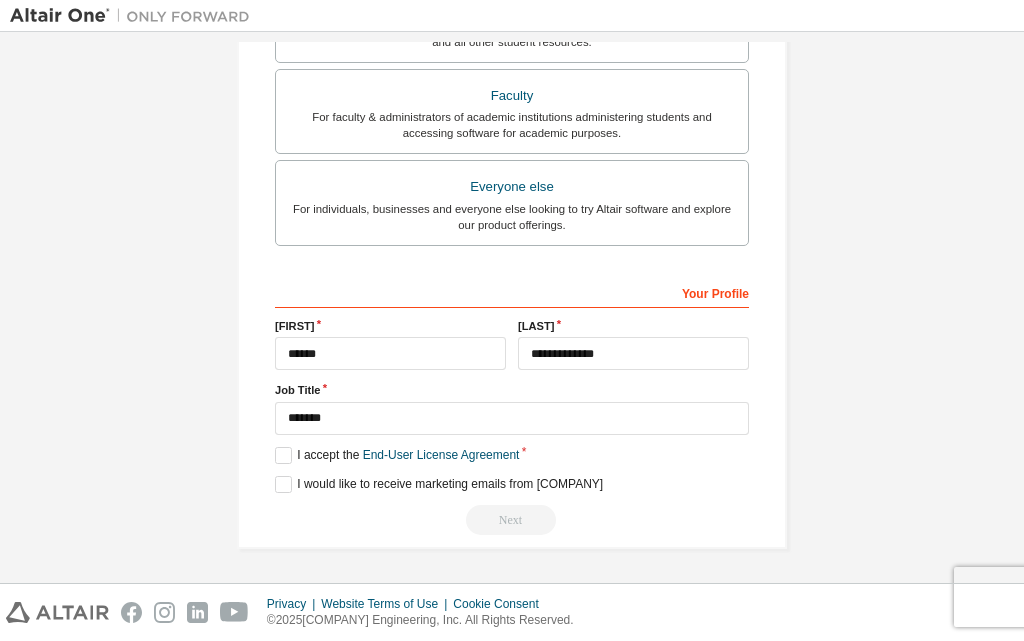 click on "Next" at bounding box center [512, 520] 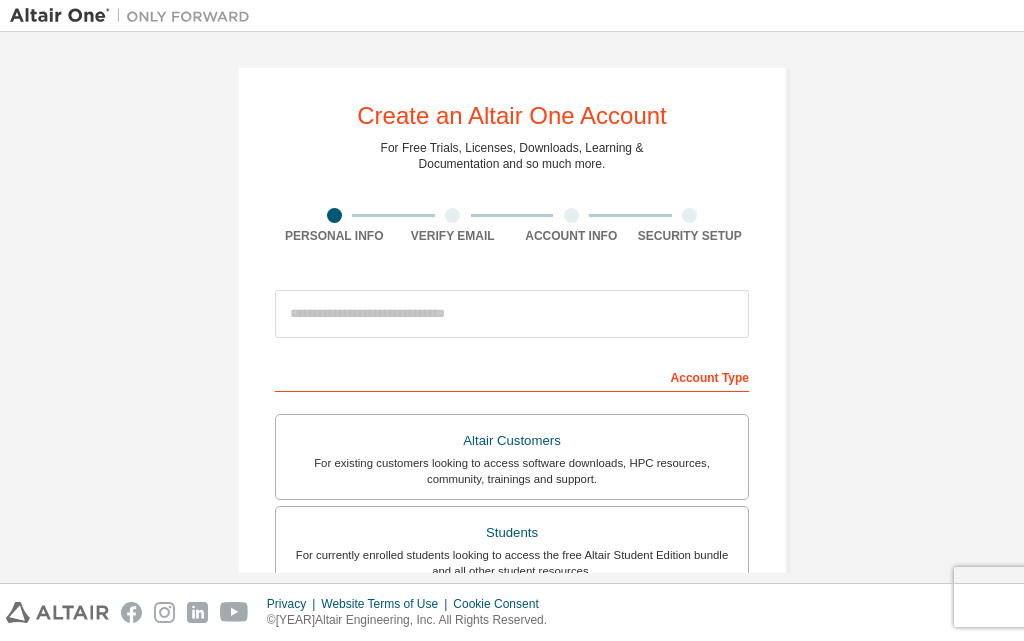scroll, scrollTop: 0, scrollLeft: 0, axis: both 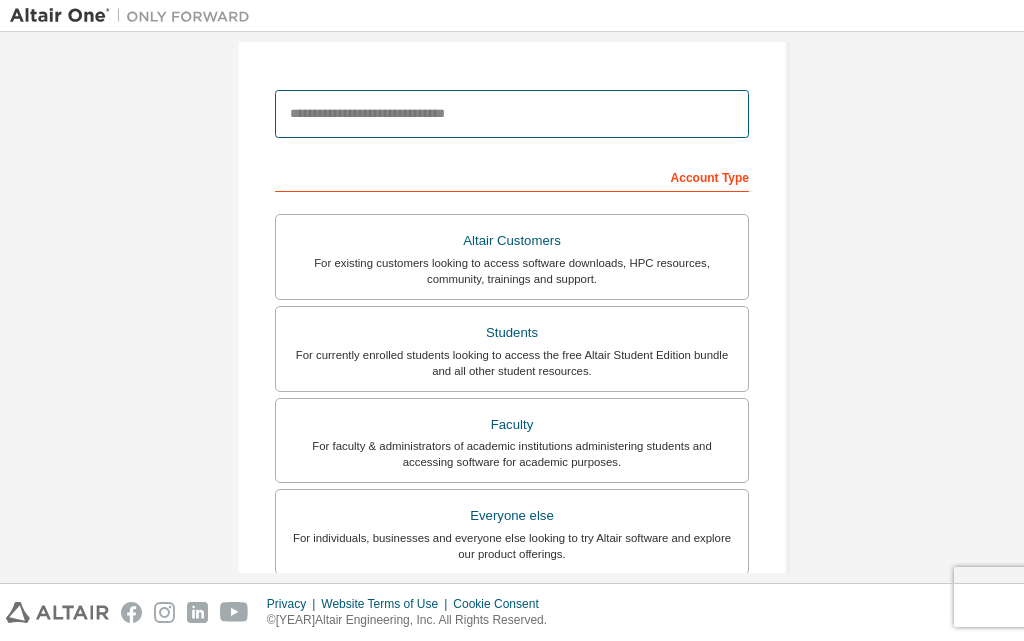 click at bounding box center (512, 114) 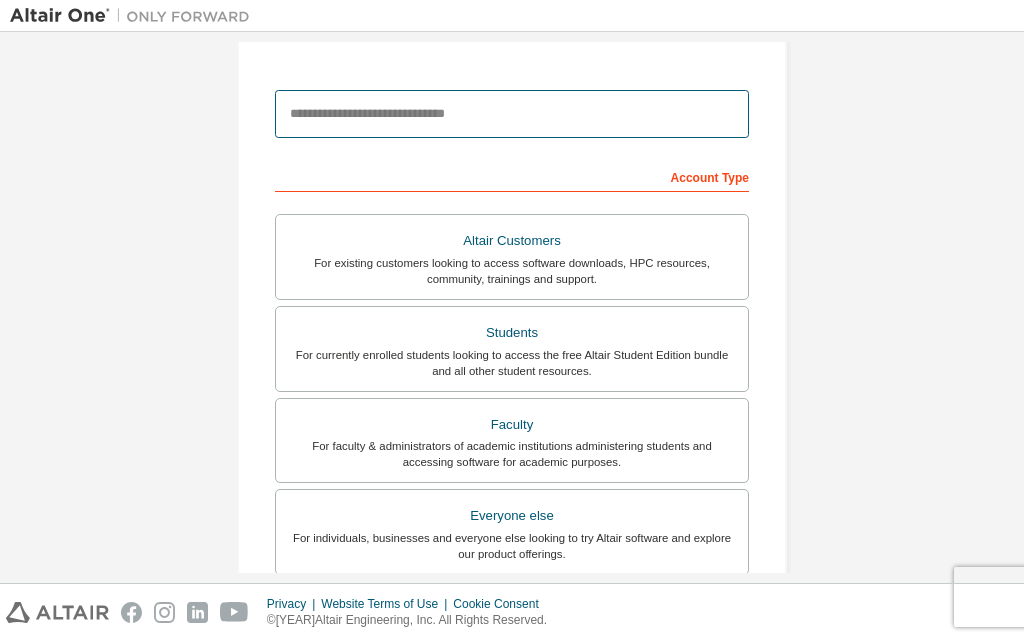 type on "**********" 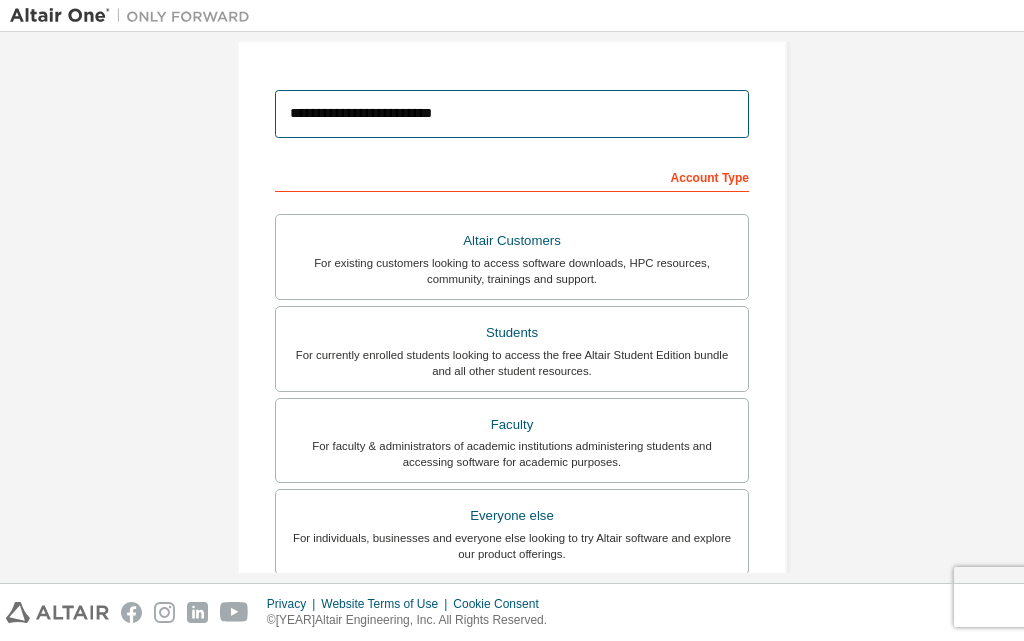 type on "******" 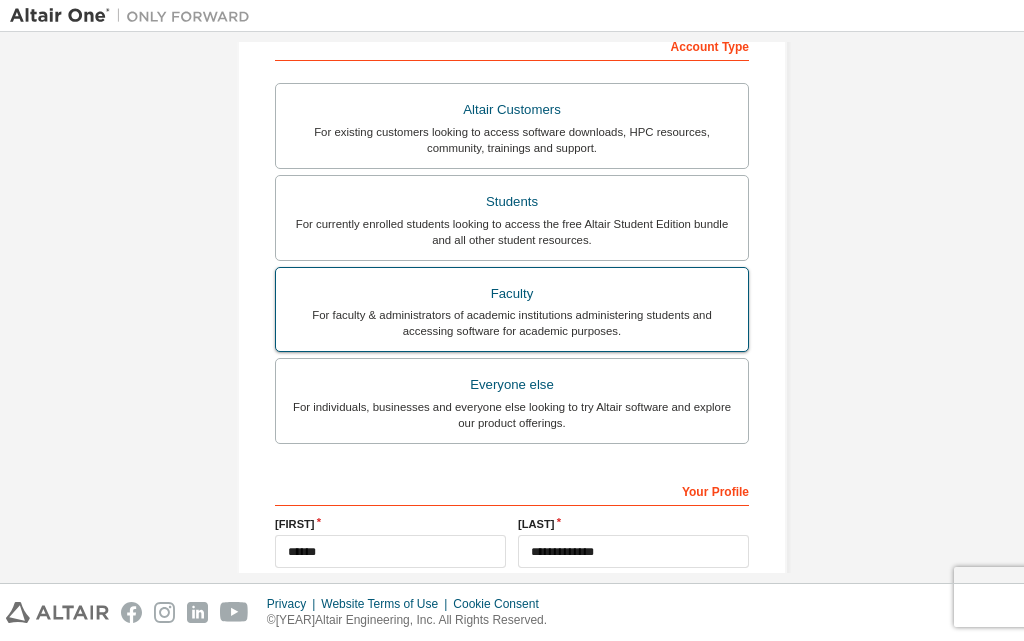 scroll, scrollTop: 400, scrollLeft: 0, axis: vertical 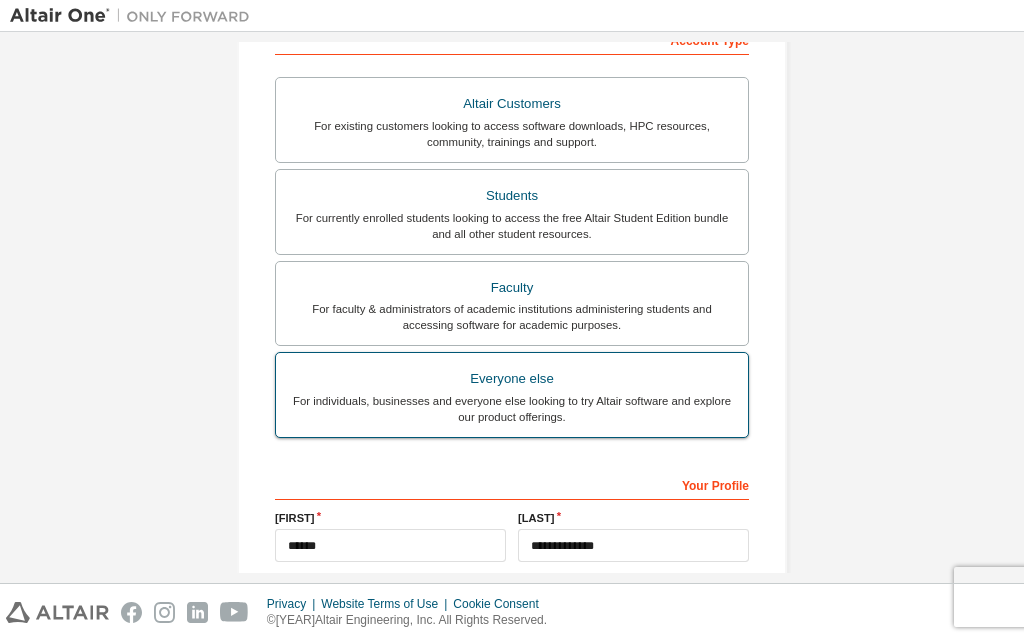 click on "For individuals, businesses and everyone else looking to try Altair software and explore our product offerings." at bounding box center (512, 409) 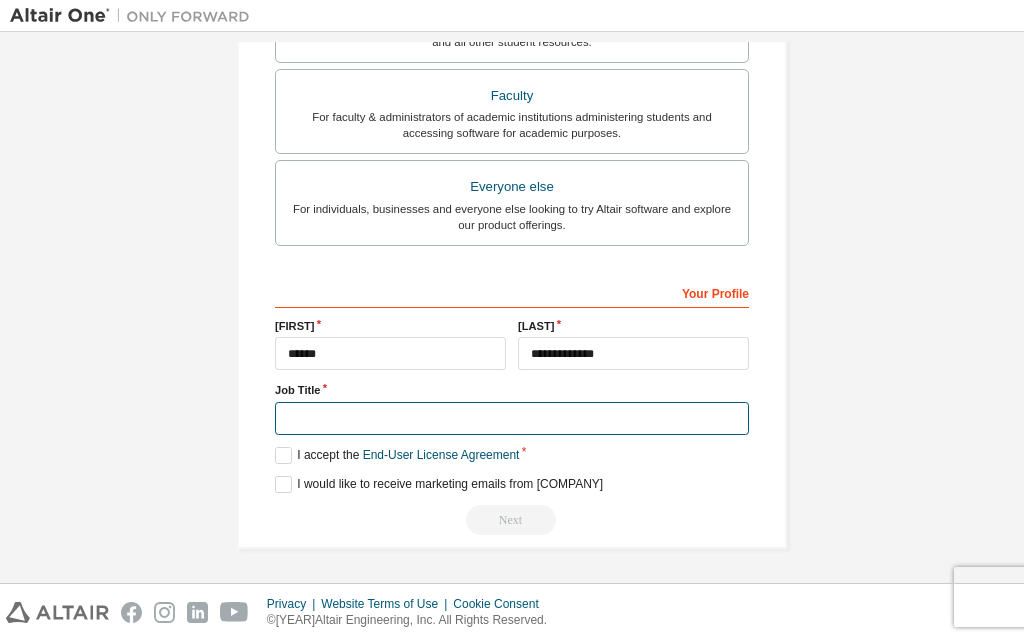 click at bounding box center [512, 418] 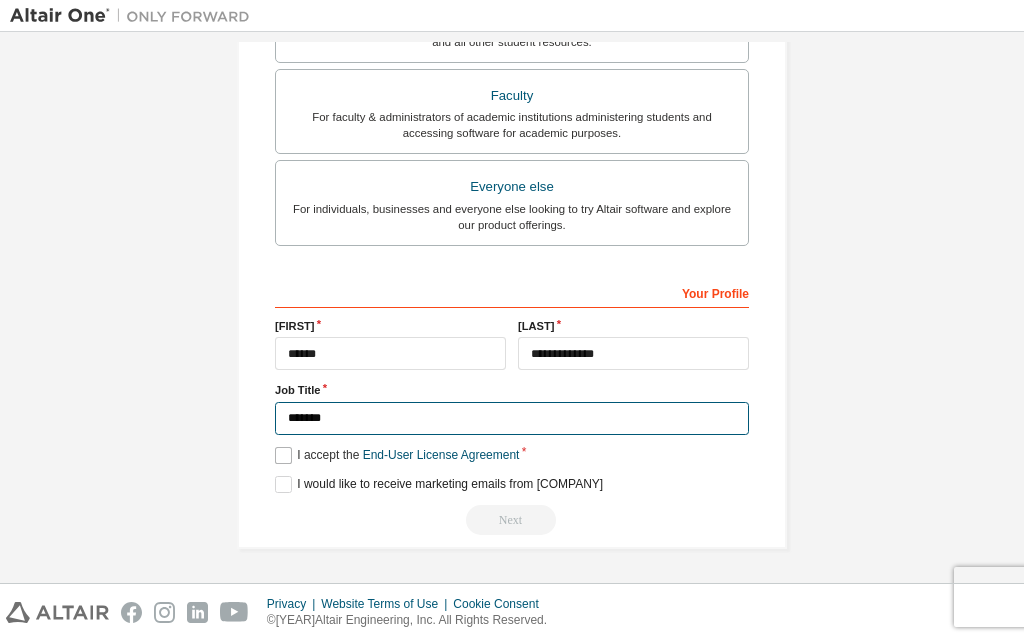 type on "*******" 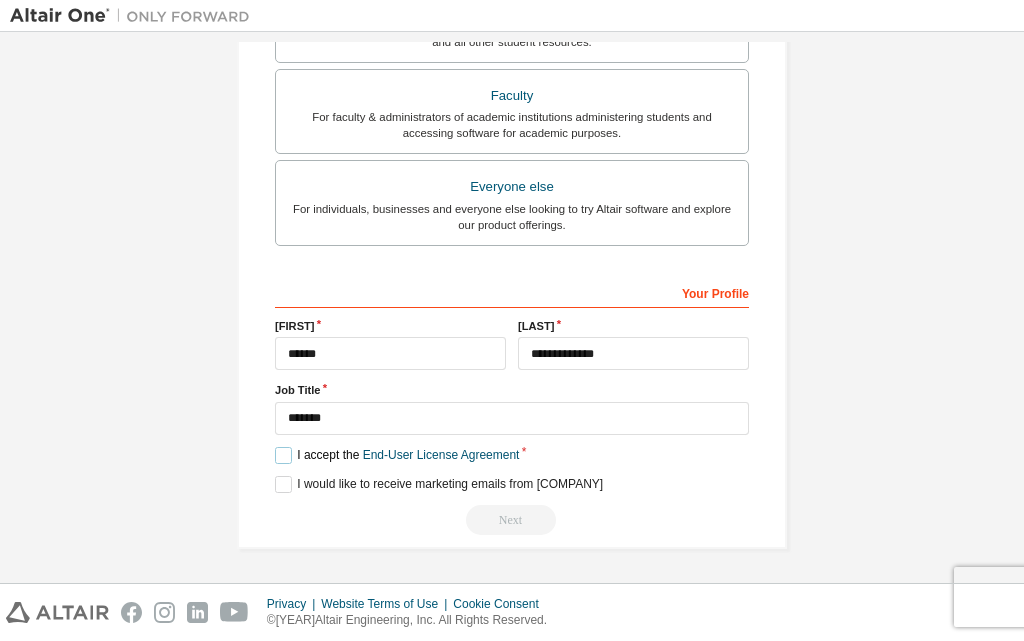 click on "I accept the    End-User License Agreement" at bounding box center [397, 455] 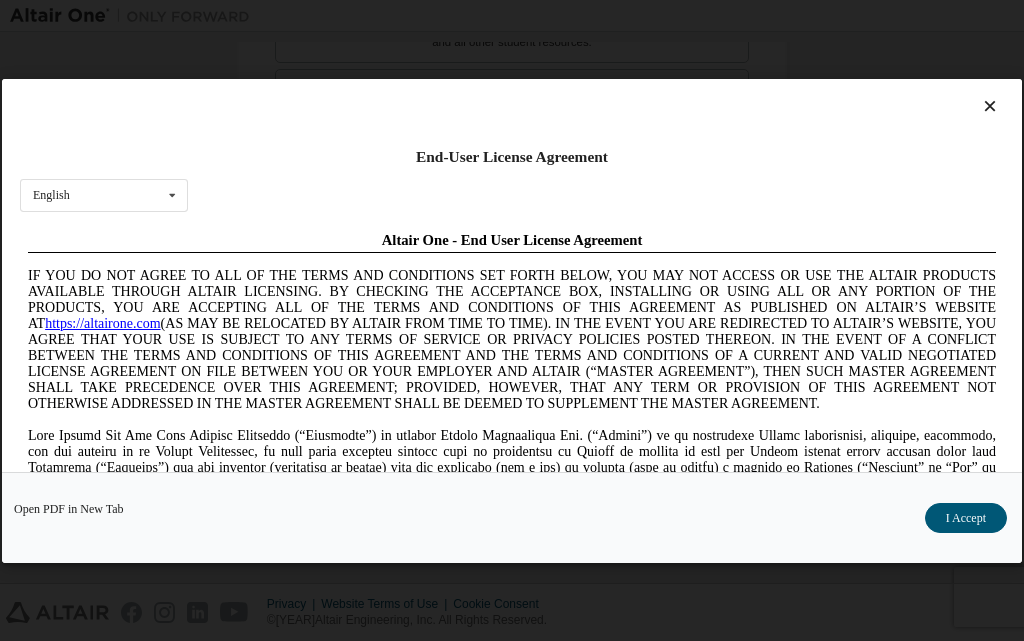 scroll, scrollTop: 0, scrollLeft: 0, axis: both 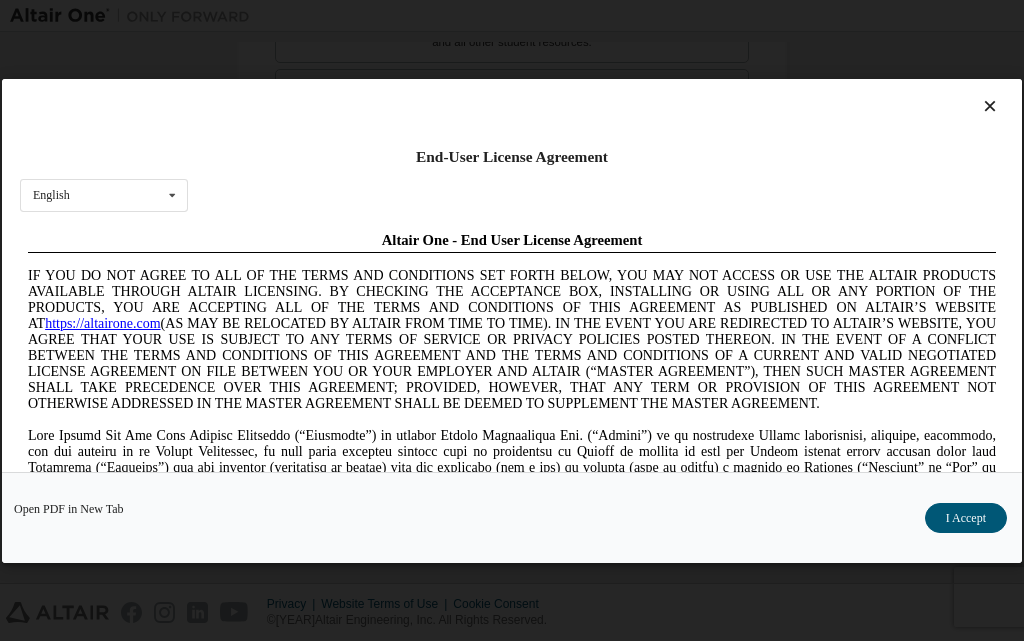 click on "I Accept" at bounding box center [966, 517] 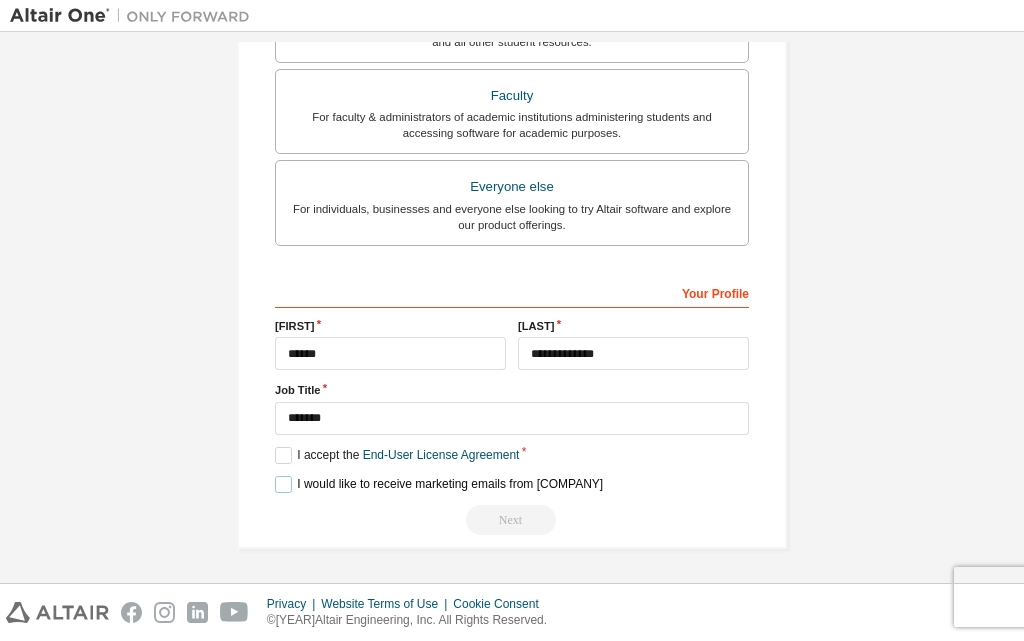 click on "I would like to receive marketing emails from Altair" at bounding box center [439, 484] 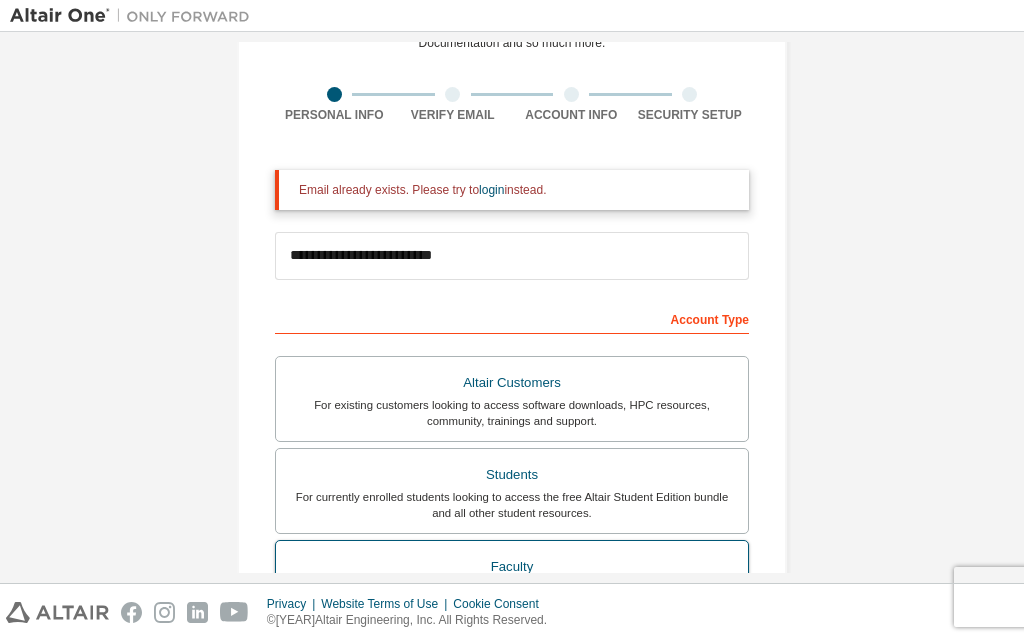 scroll, scrollTop: 0, scrollLeft: 0, axis: both 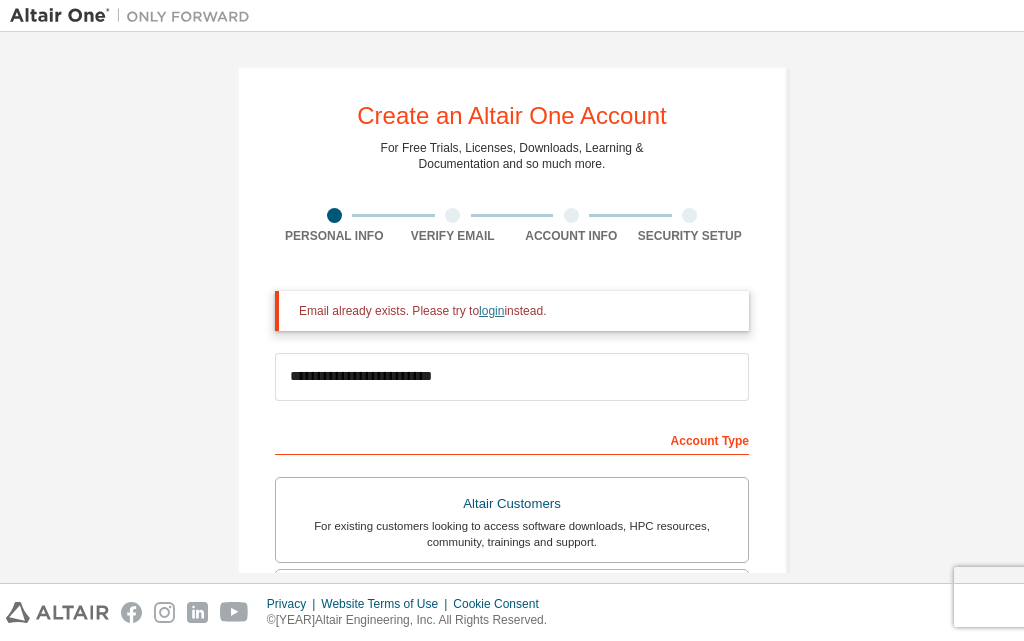 click on "login" at bounding box center (491, 311) 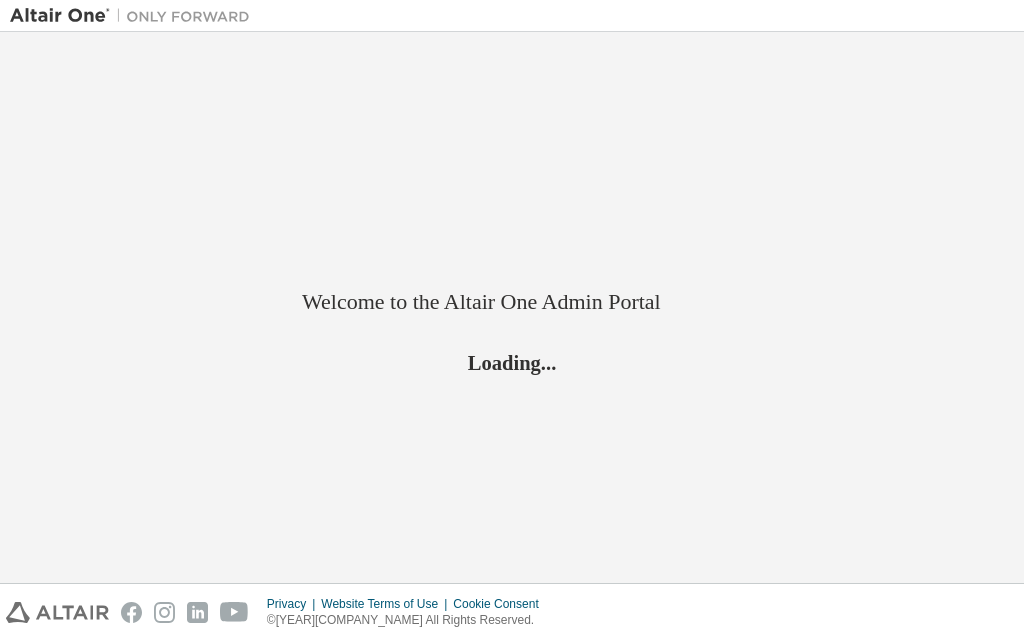 scroll, scrollTop: 0, scrollLeft: 0, axis: both 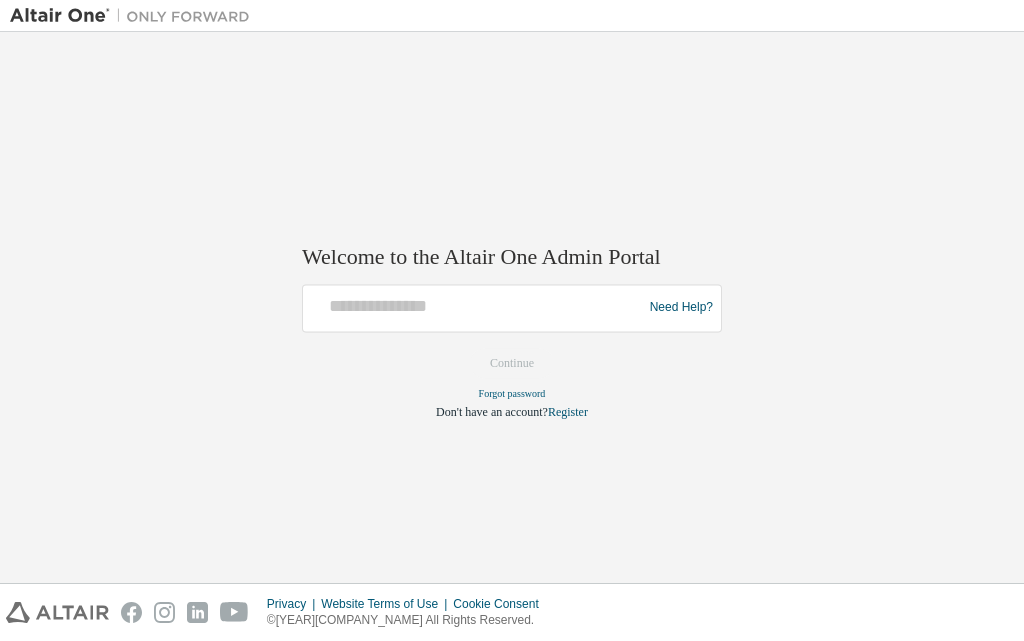 click at bounding box center (475, 308) 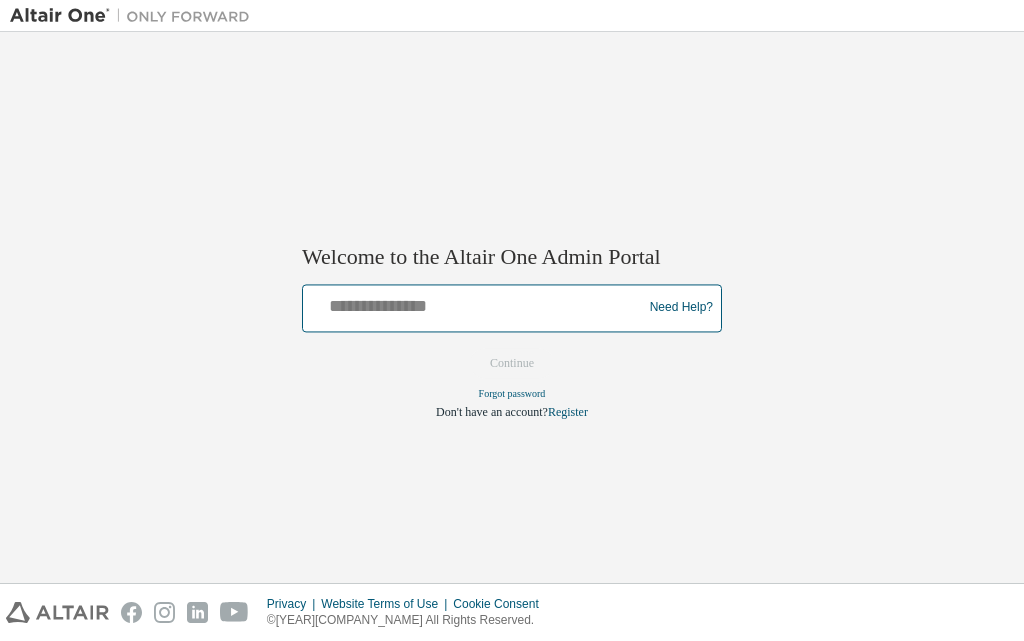 click at bounding box center (475, 303) 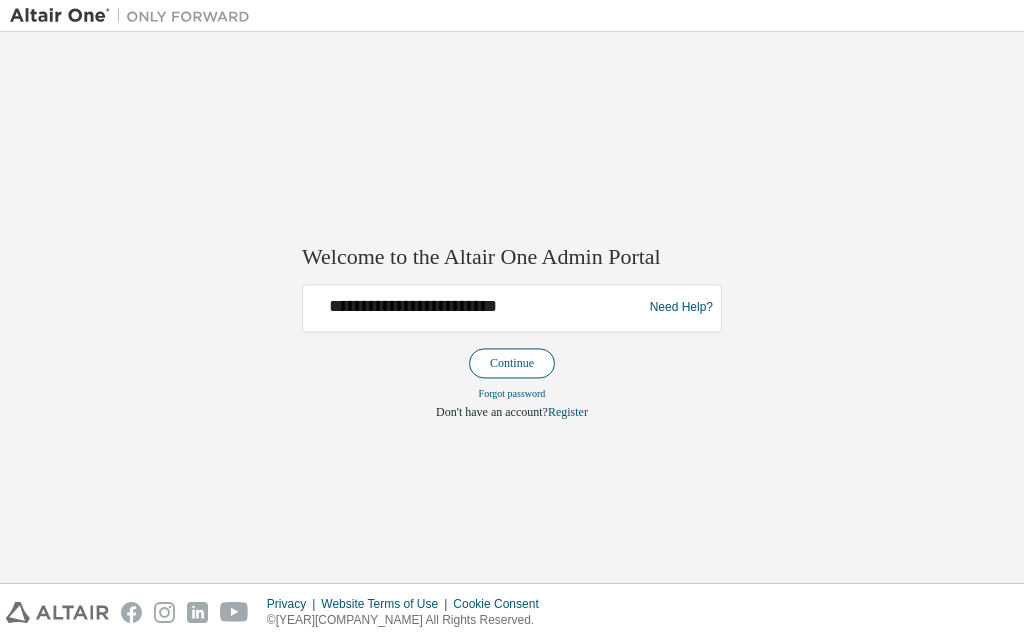 click on "Continue" at bounding box center (512, 363) 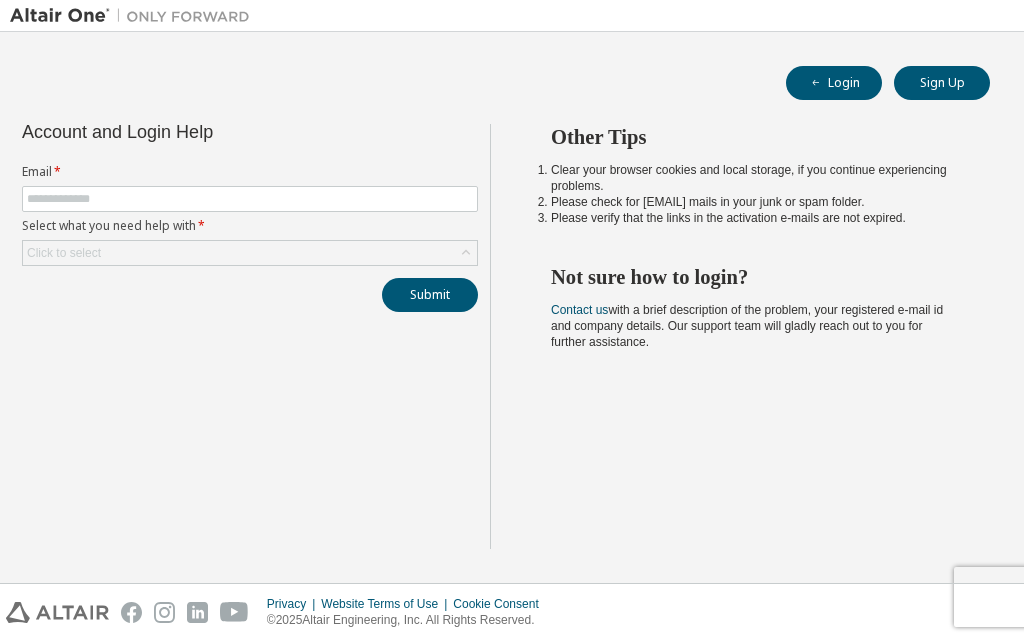 scroll, scrollTop: 0, scrollLeft: 0, axis: both 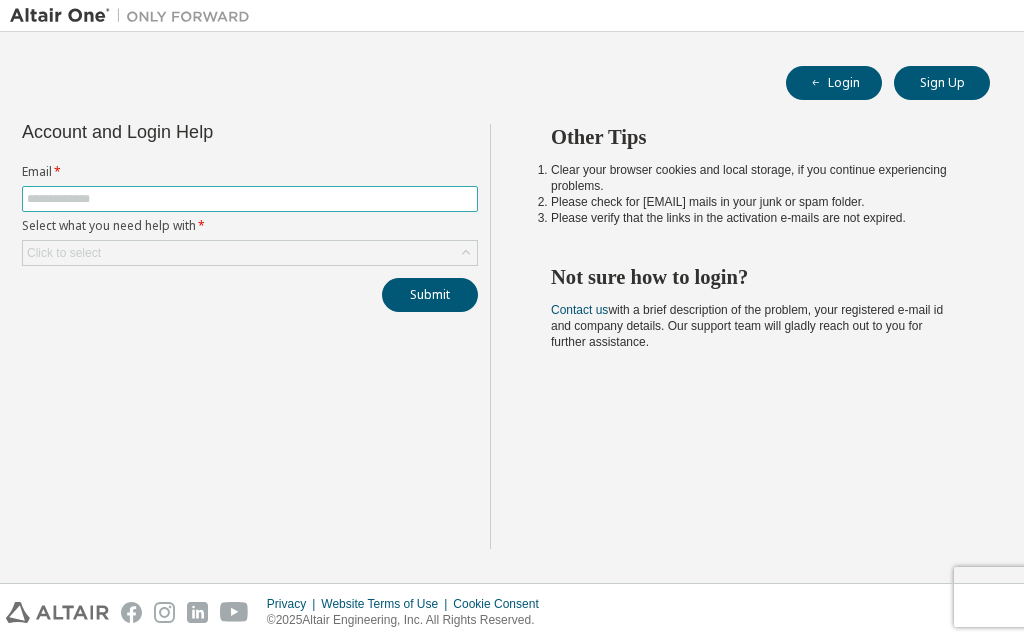 click at bounding box center [250, 199] 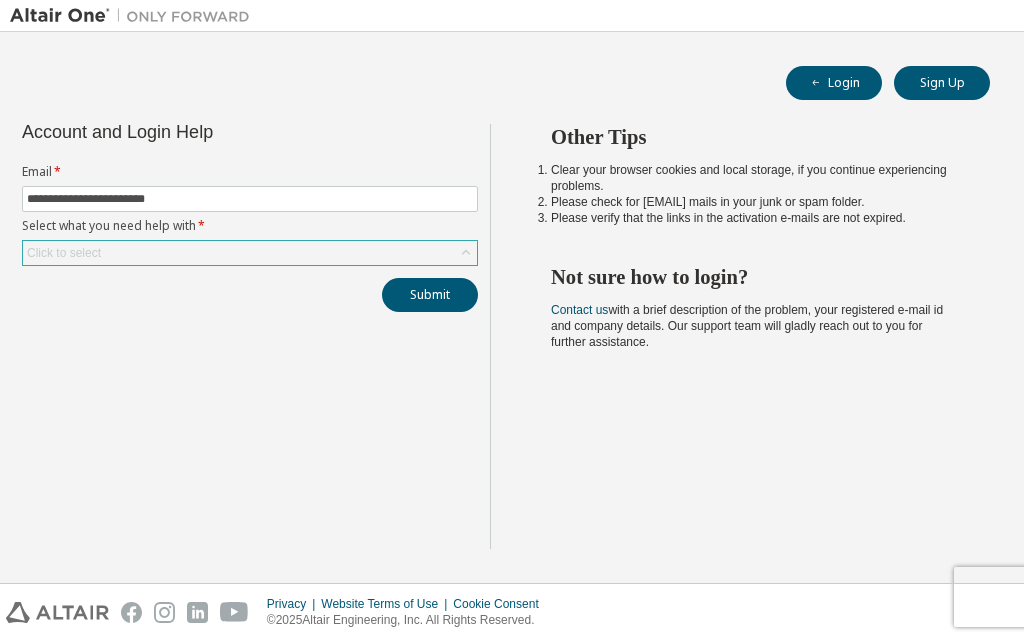 click on "Click to select" at bounding box center [250, 253] 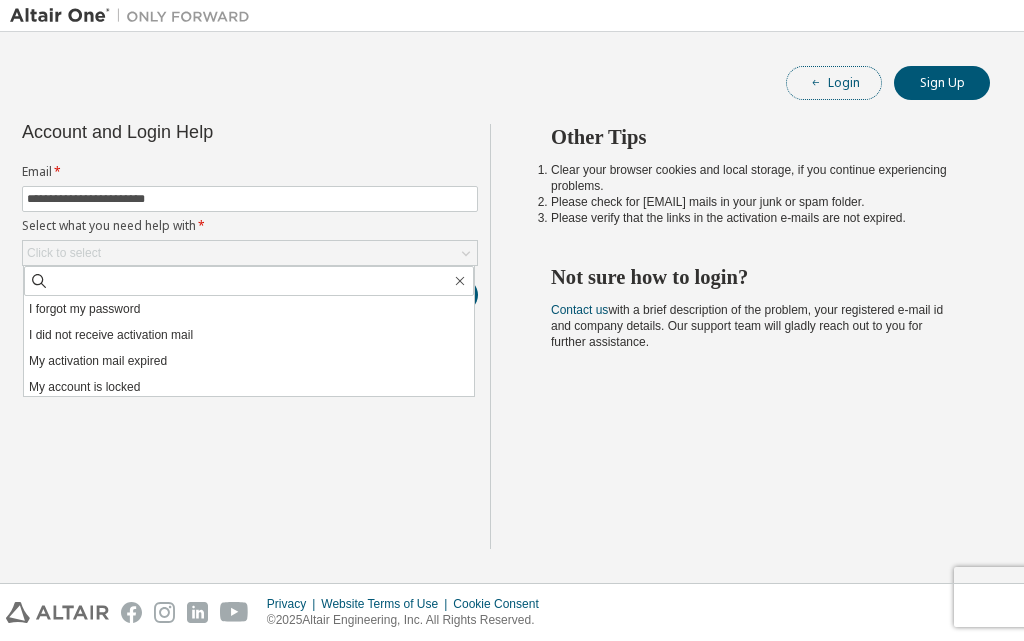 click on "Login" at bounding box center (834, 83) 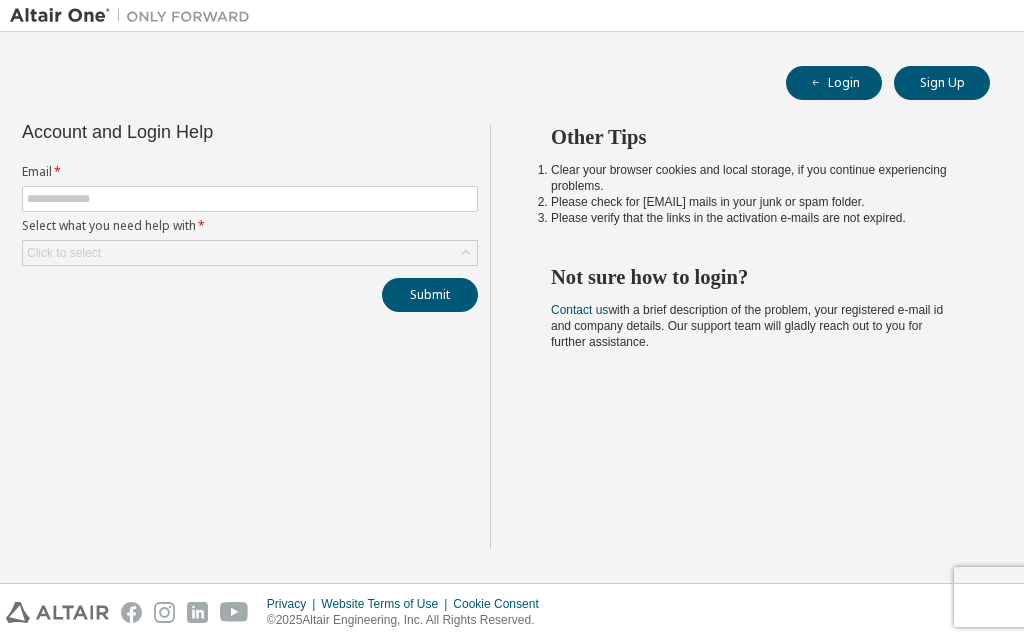 scroll, scrollTop: 0, scrollLeft: 0, axis: both 